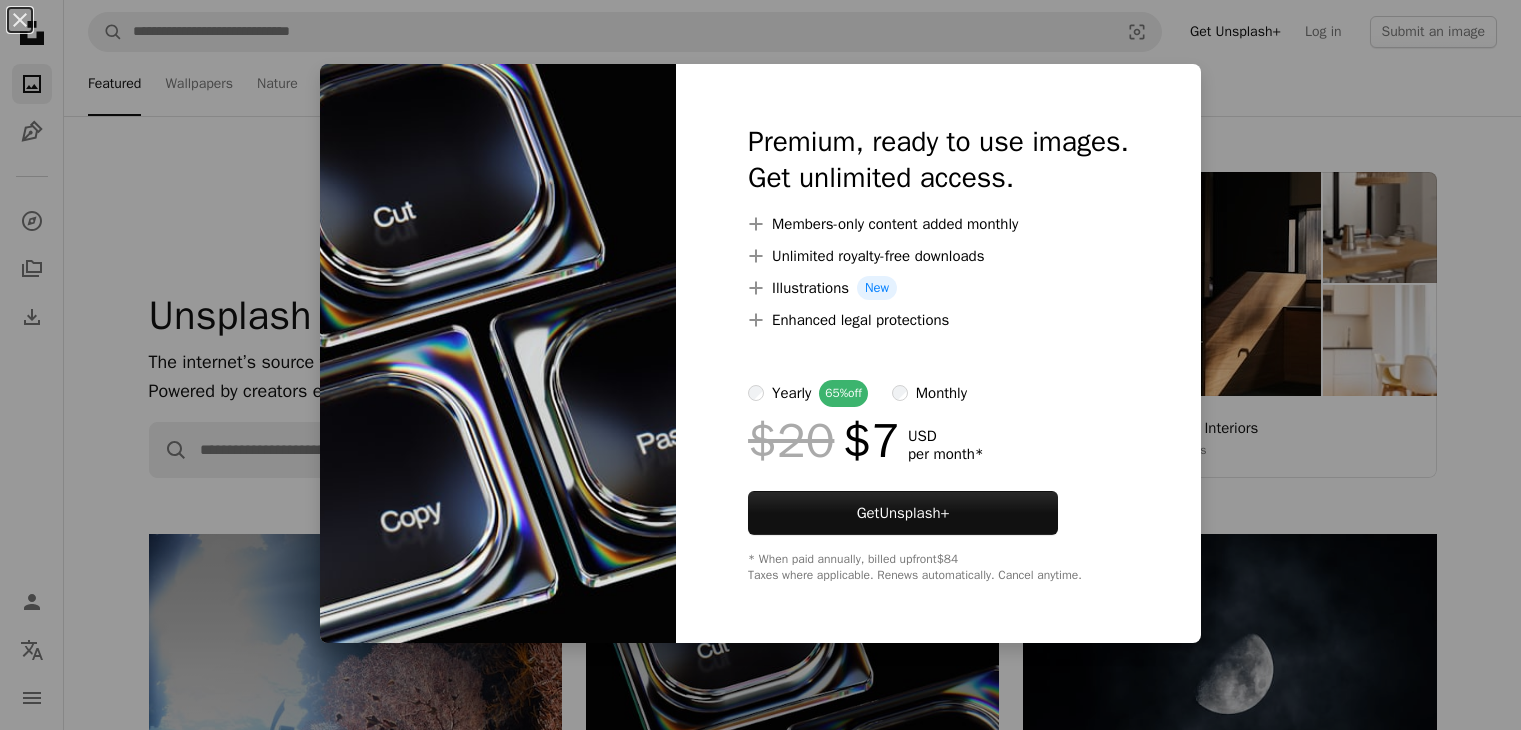 scroll, scrollTop: 400, scrollLeft: 0, axis: vertical 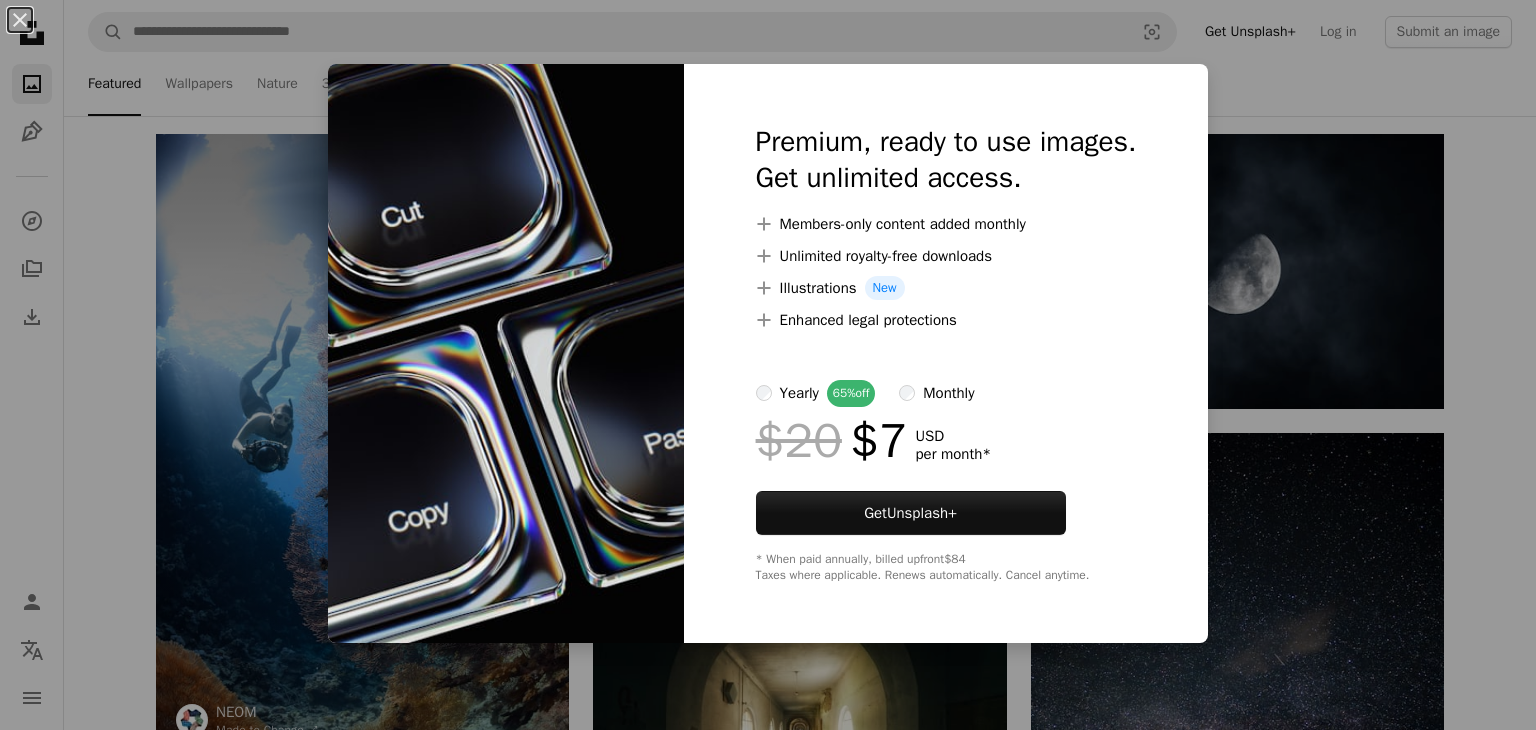click on "An X shape Premium, ready to use images. Get unlimited access. A plus sign Members-only content added monthly A plus sign Unlimited royalty-free downloads A plus sign Illustrations  New A plus sign Enhanced legal protections yearly 65%  off monthly $20   $7 USD per month * Get  Unsplash+ * When paid annually, billed upfront  $84 Taxes where applicable. Renews automatically. Cancel anytime." at bounding box center [768, 365] 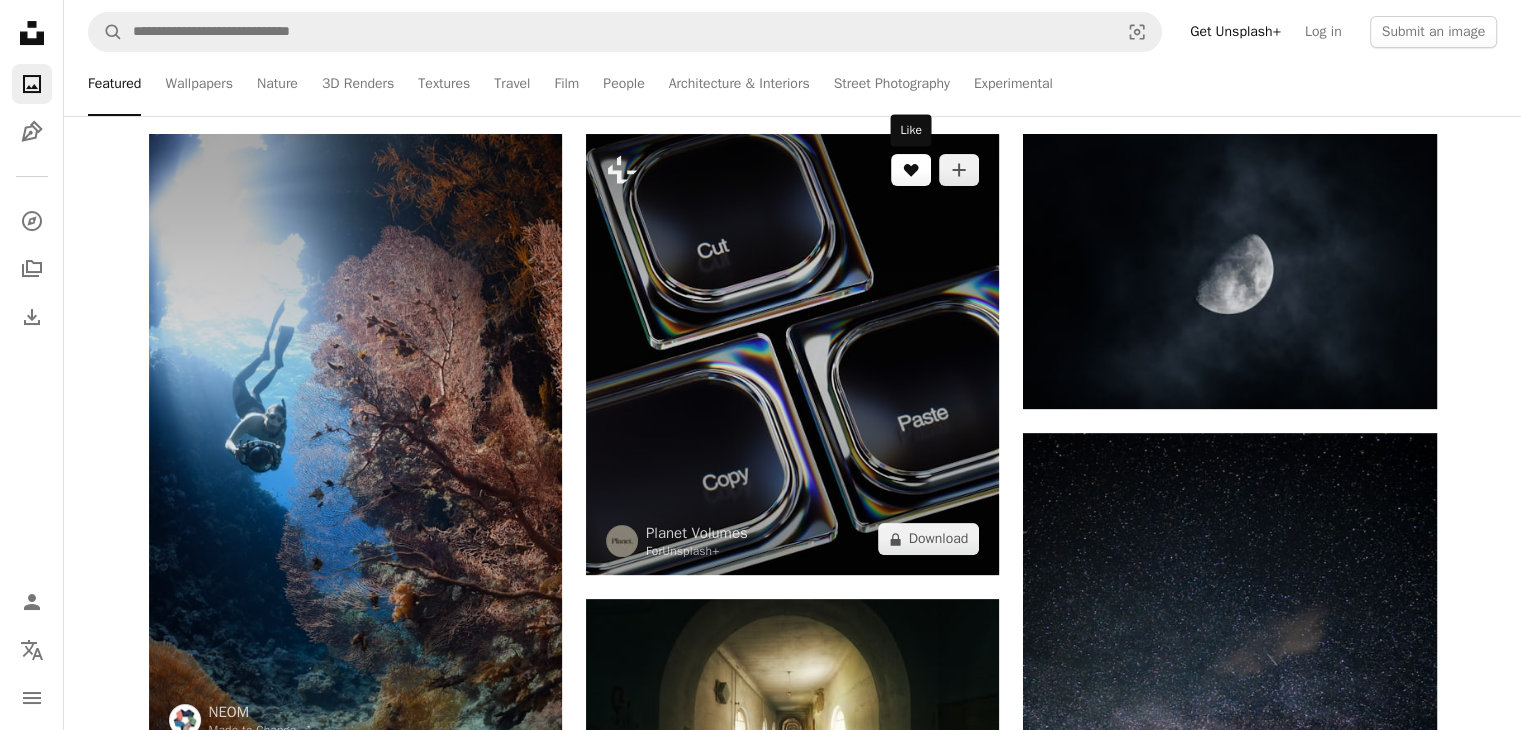 click on "A heart" 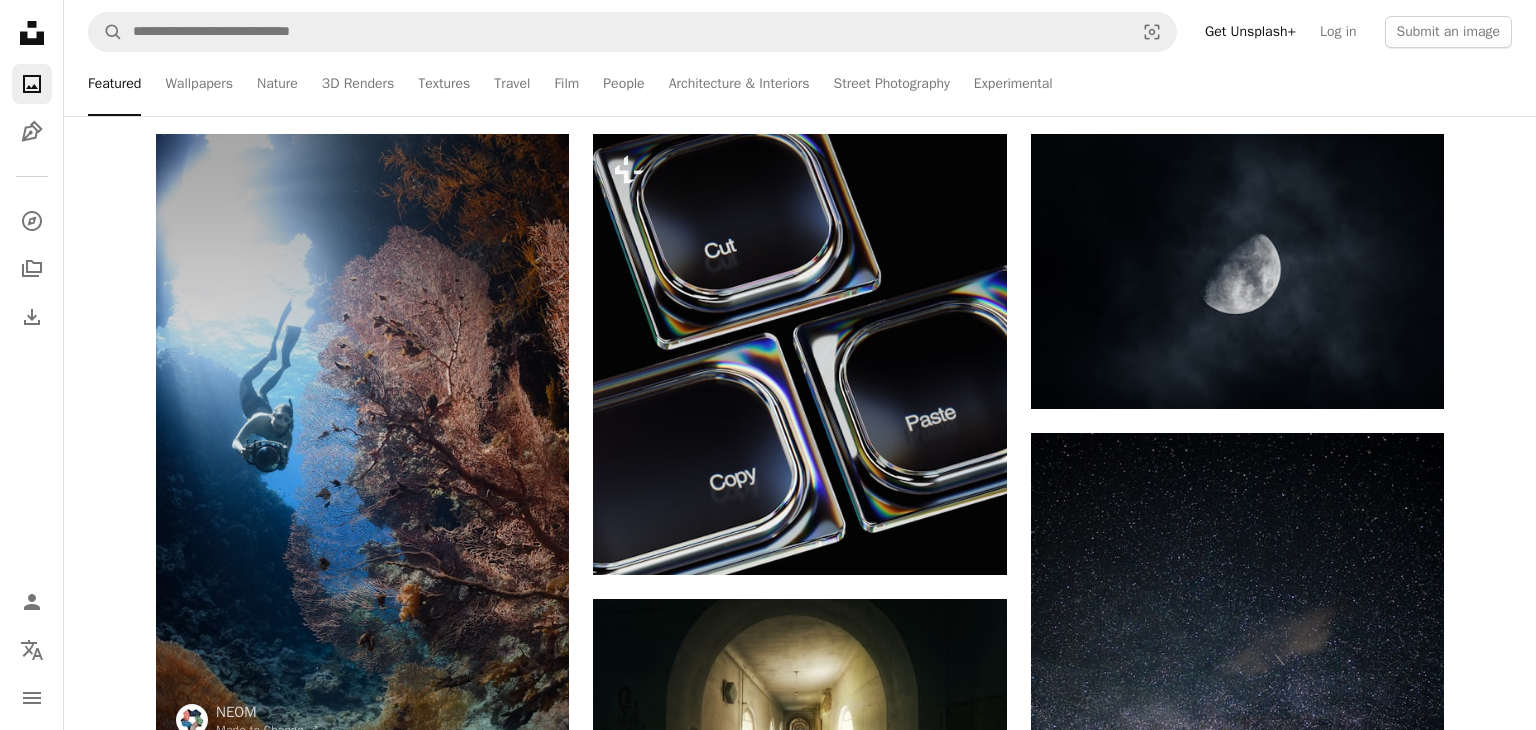 click on "An X shape Join Unsplash Already have an account?  Login First name Last name Email Username  (only letters, numbers and underscores) Password  (min. 8 char) Join By joining, you agree to the  Terms  and  Privacy Policy ." at bounding box center (768, 4203) 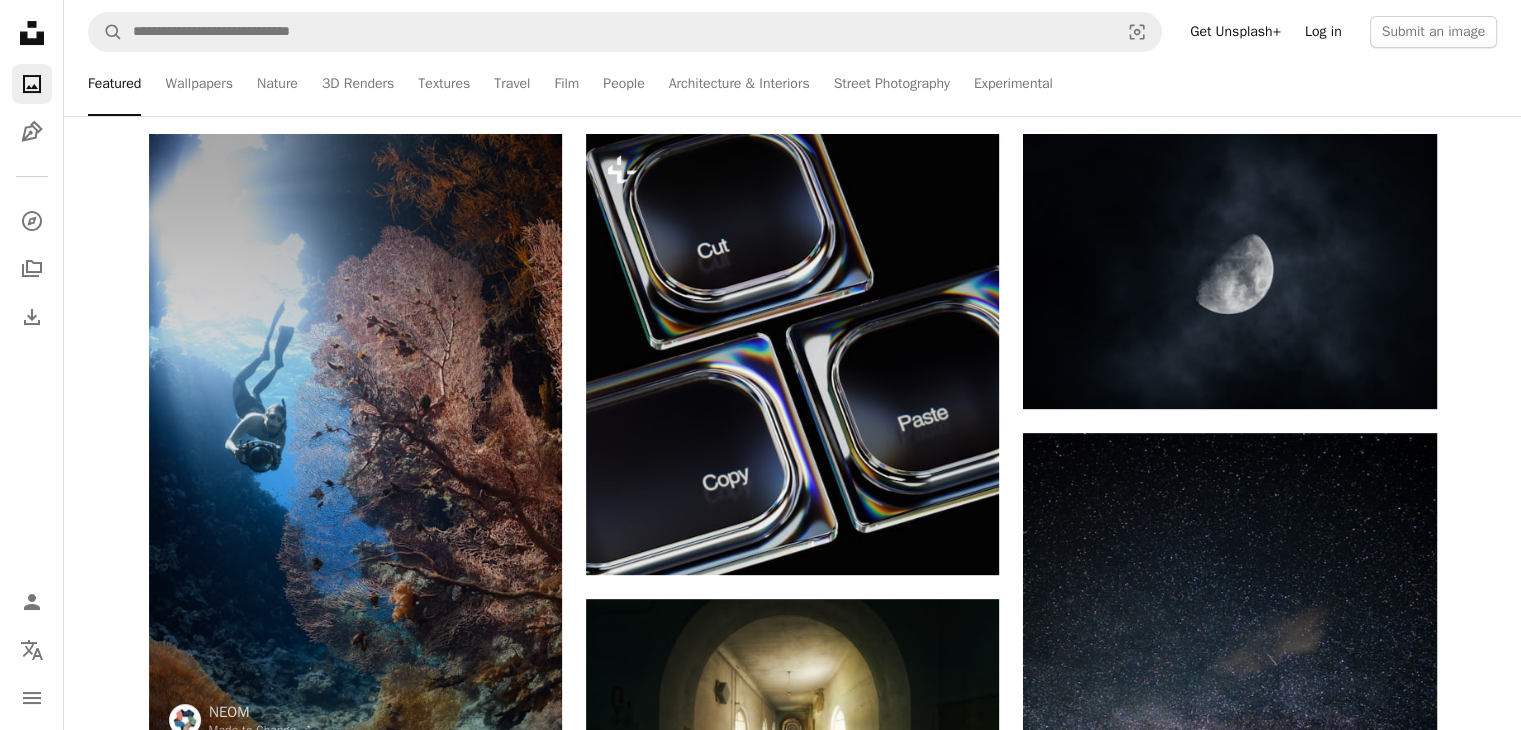 click on "Log in" at bounding box center (1323, 32) 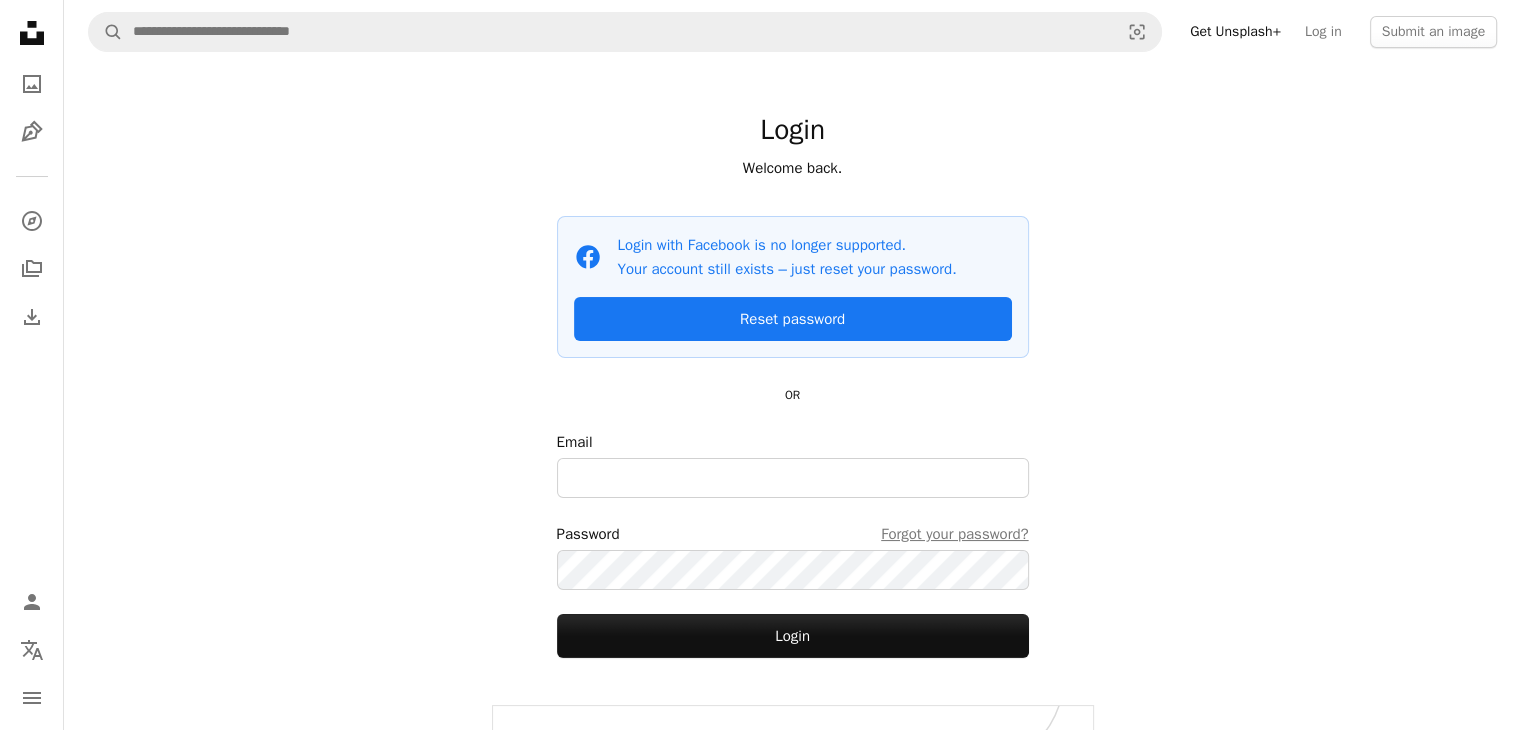 click on "Email Password Forgot your password? Login" at bounding box center (793, 544) 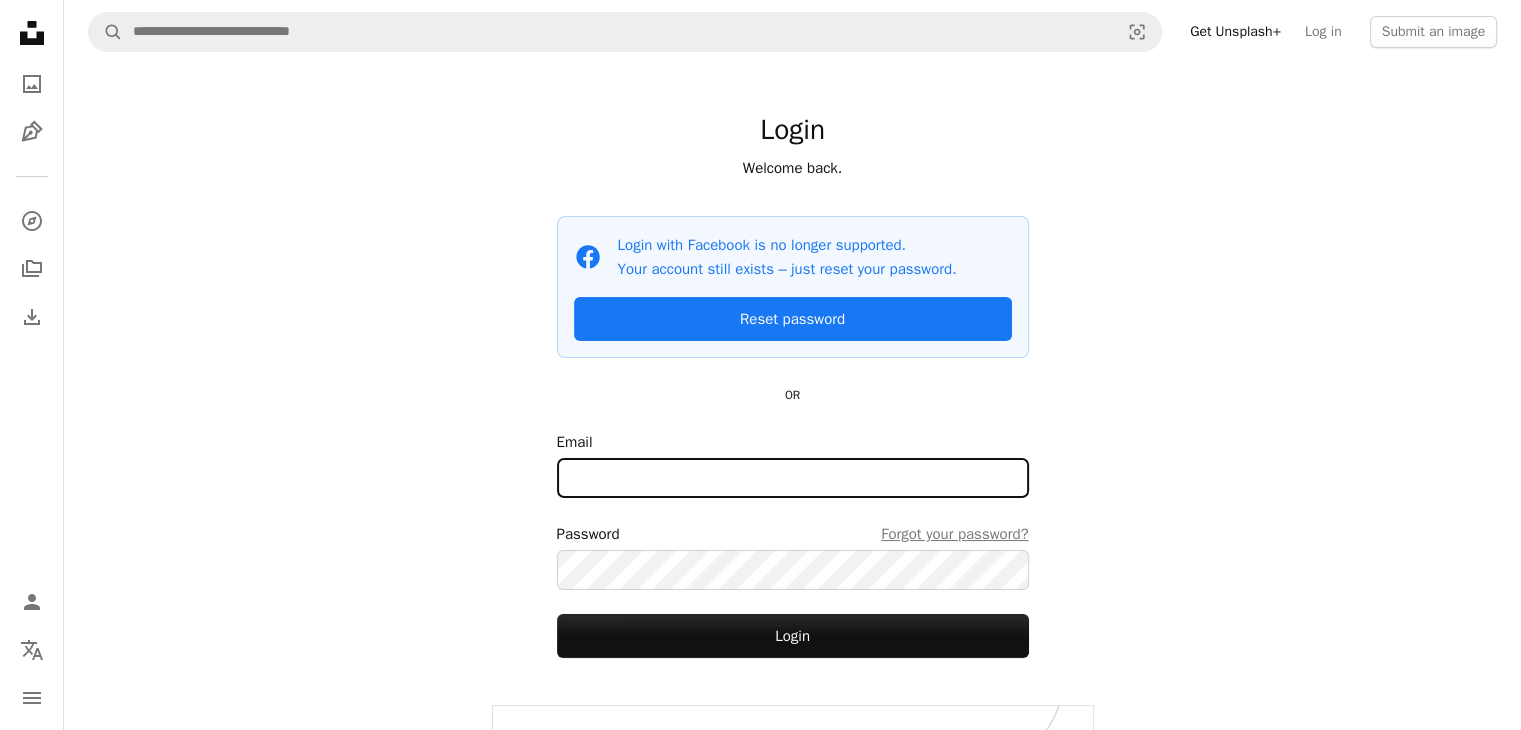 click on "Email" at bounding box center (793, 478) 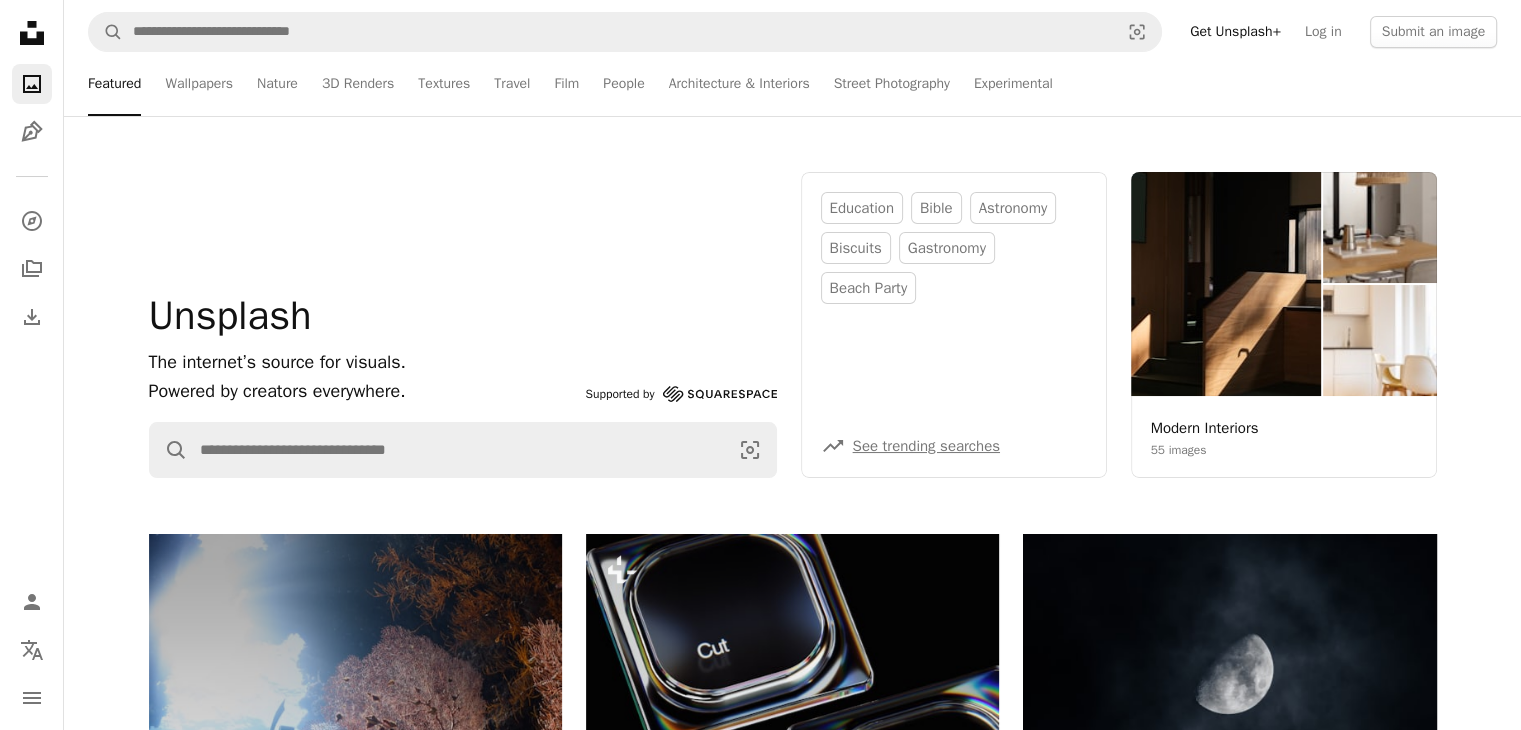 scroll, scrollTop: 400, scrollLeft: 0, axis: vertical 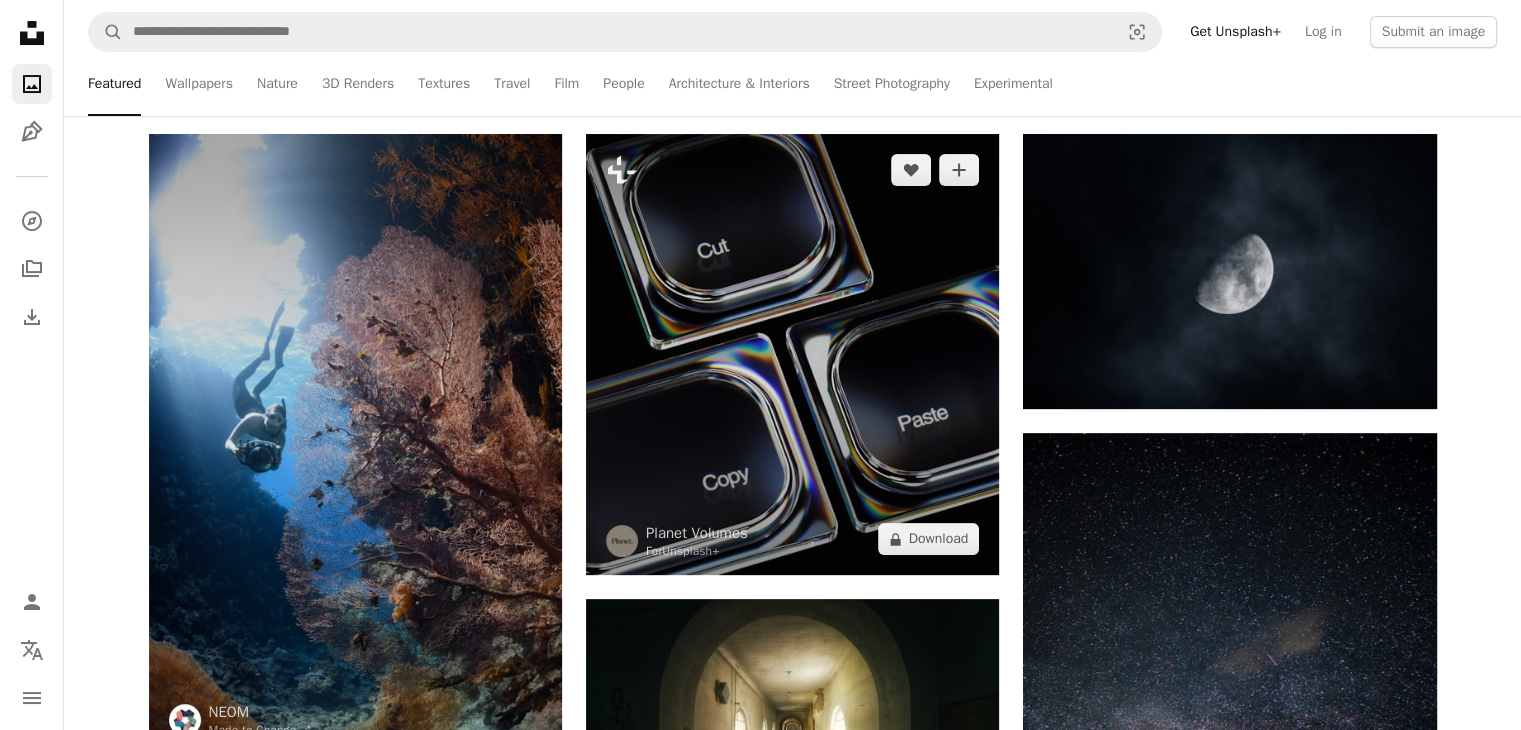 click at bounding box center (792, 354) 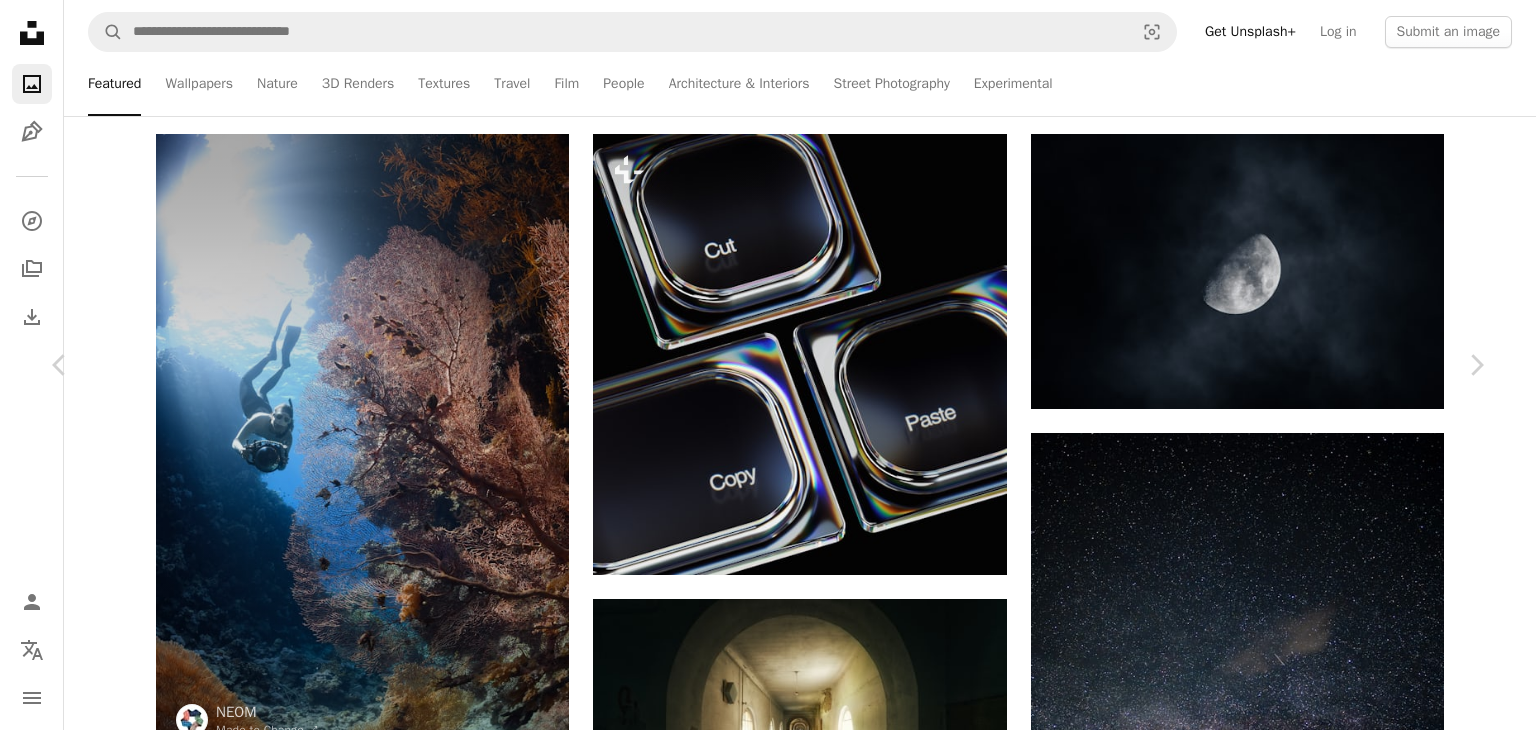 click on "A forward-right arrow Share" at bounding box center (1286, 4546) 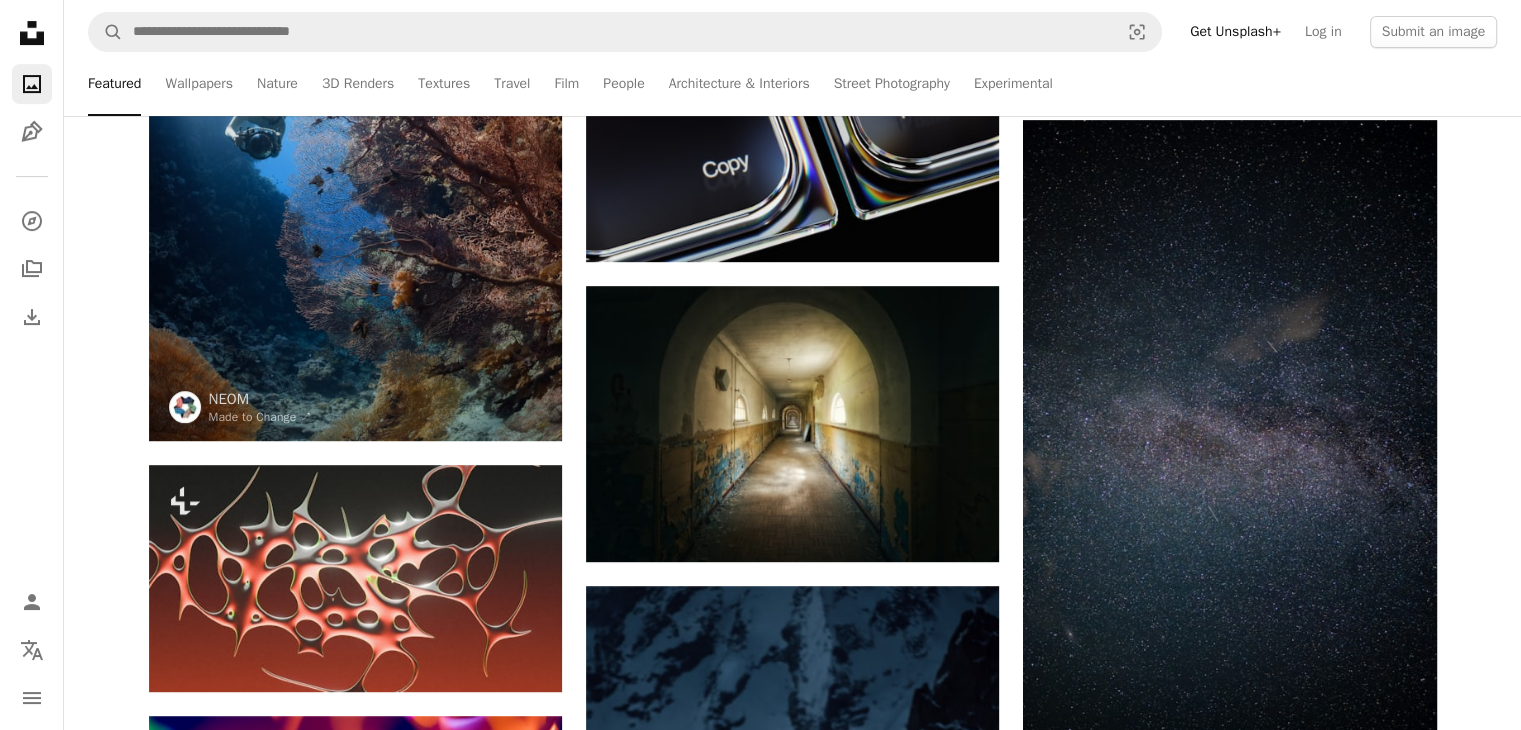 scroll, scrollTop: 700, scrollLeft: 0, axis: vertical 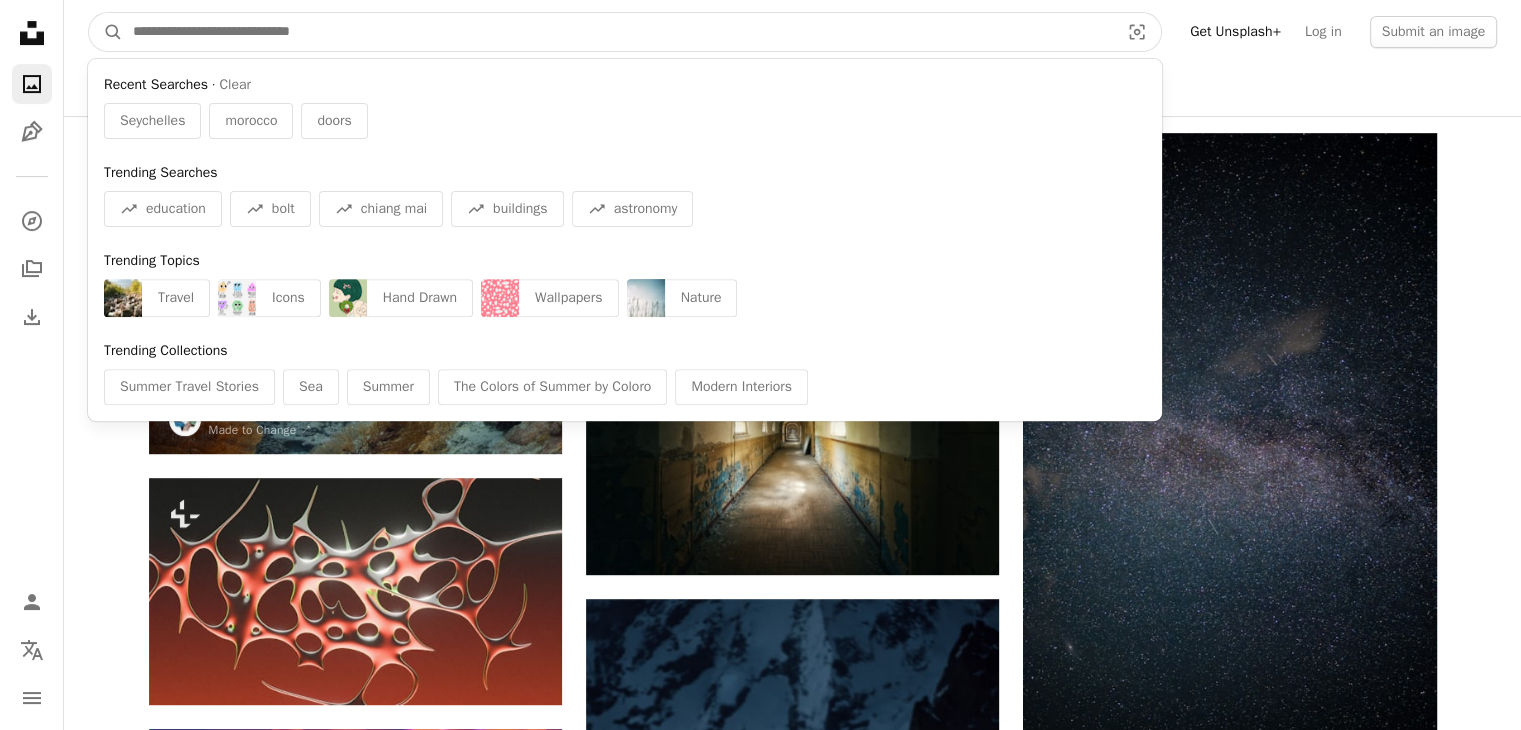 click at bounding box center (618, 32) 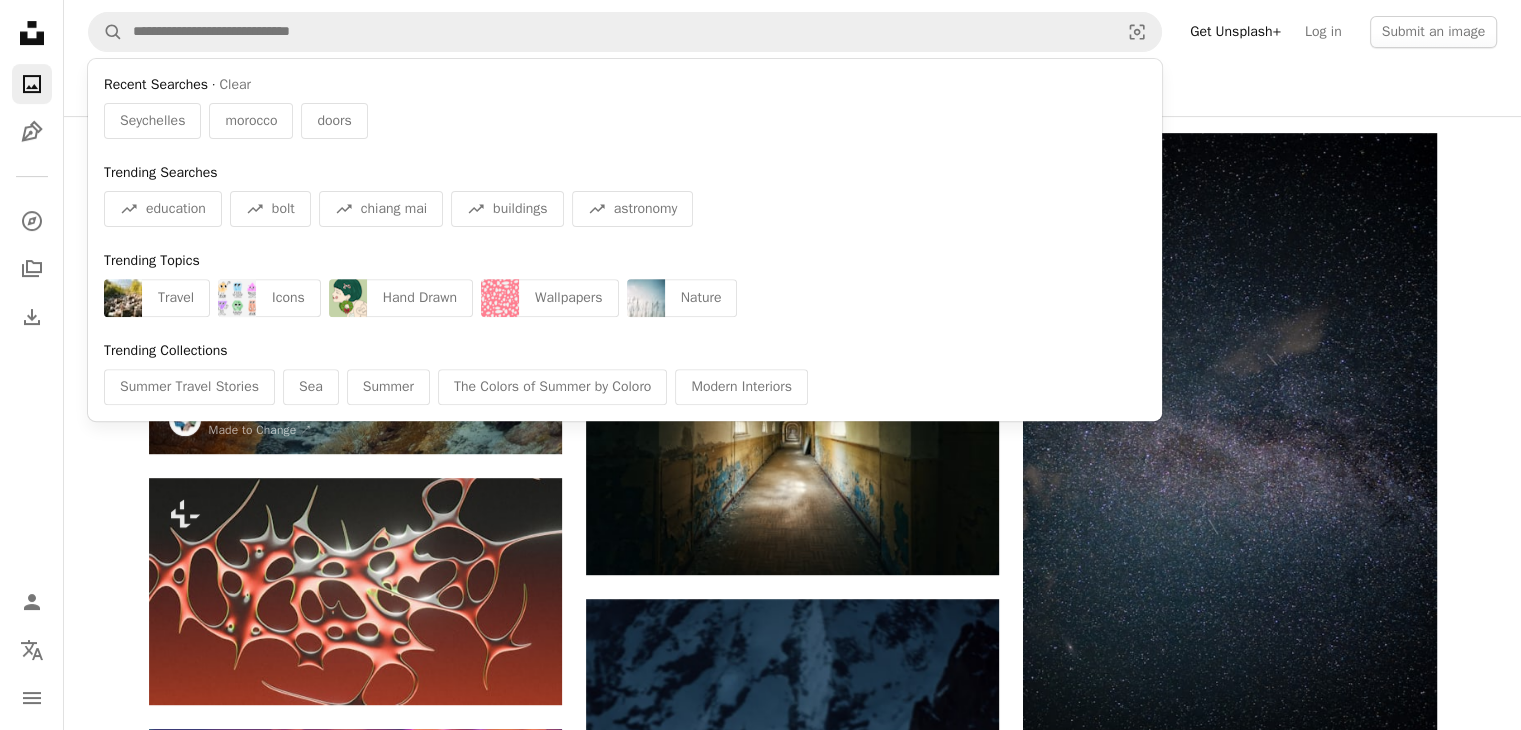 click on "Featured Wallpapers Nature 3D Renders Textures Travel Film People Architecture & Interiors Street Photography Experimental" at bounding box center [831, 84] 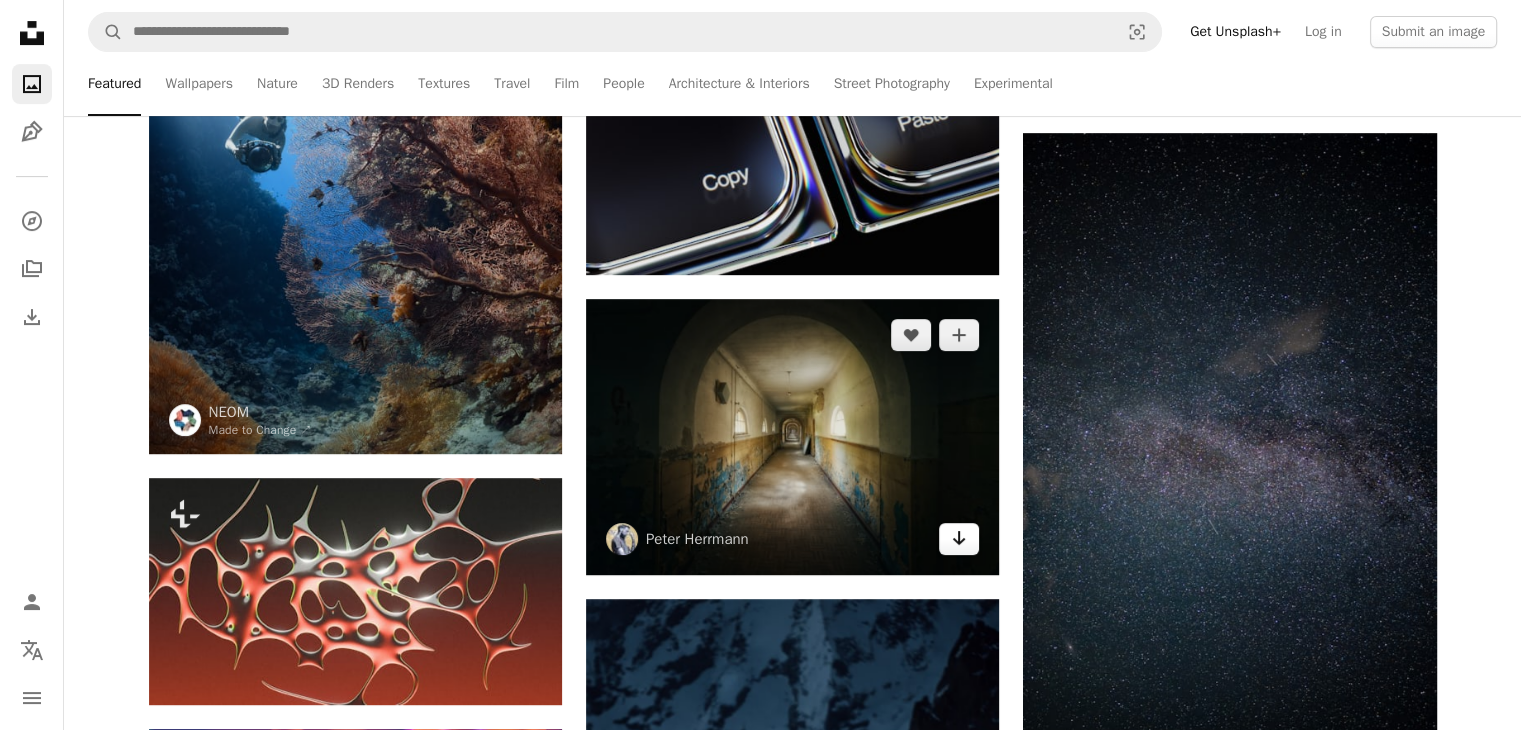 click on "Arrow pointing down" 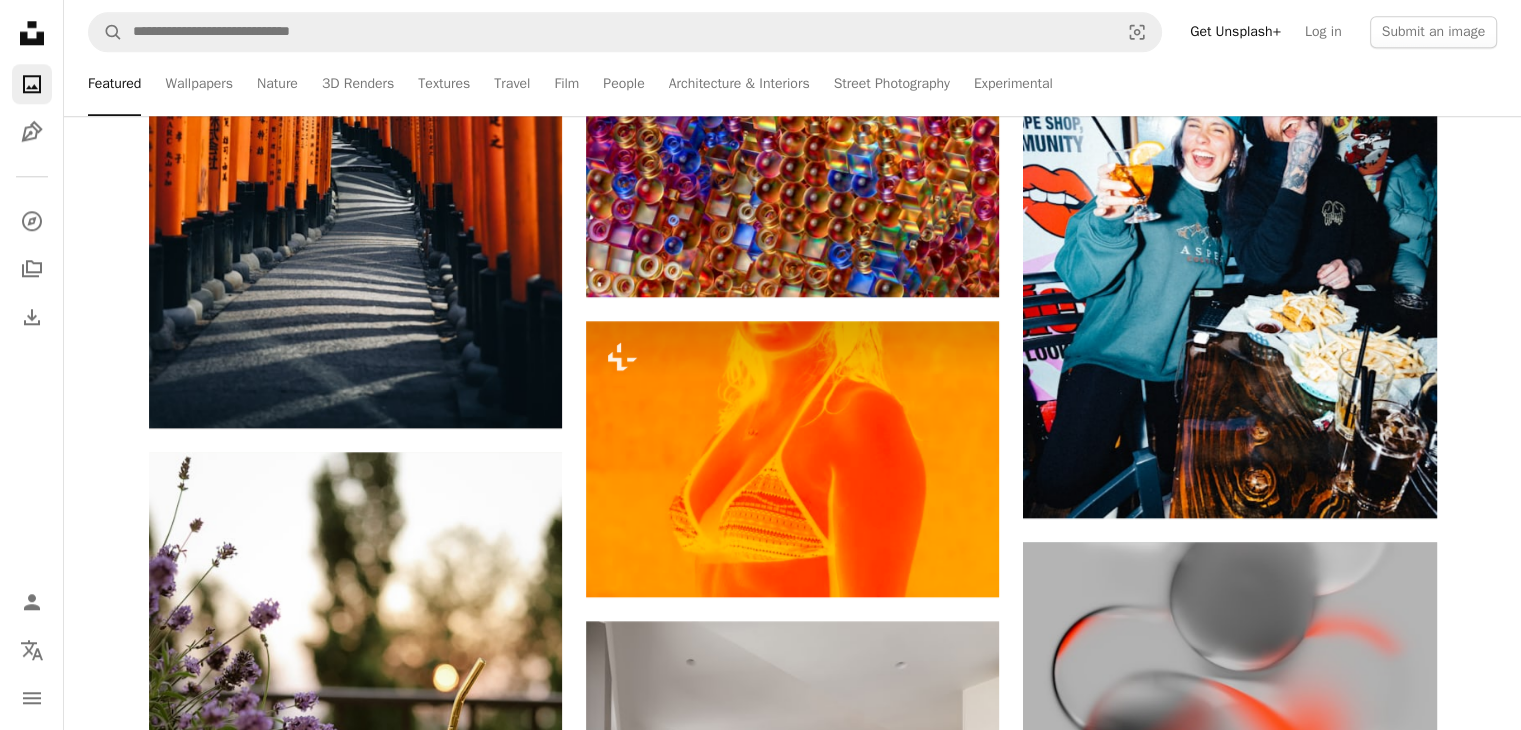 scroll, scrollTop: 2100, scrollLeft: 0, axis: vertical 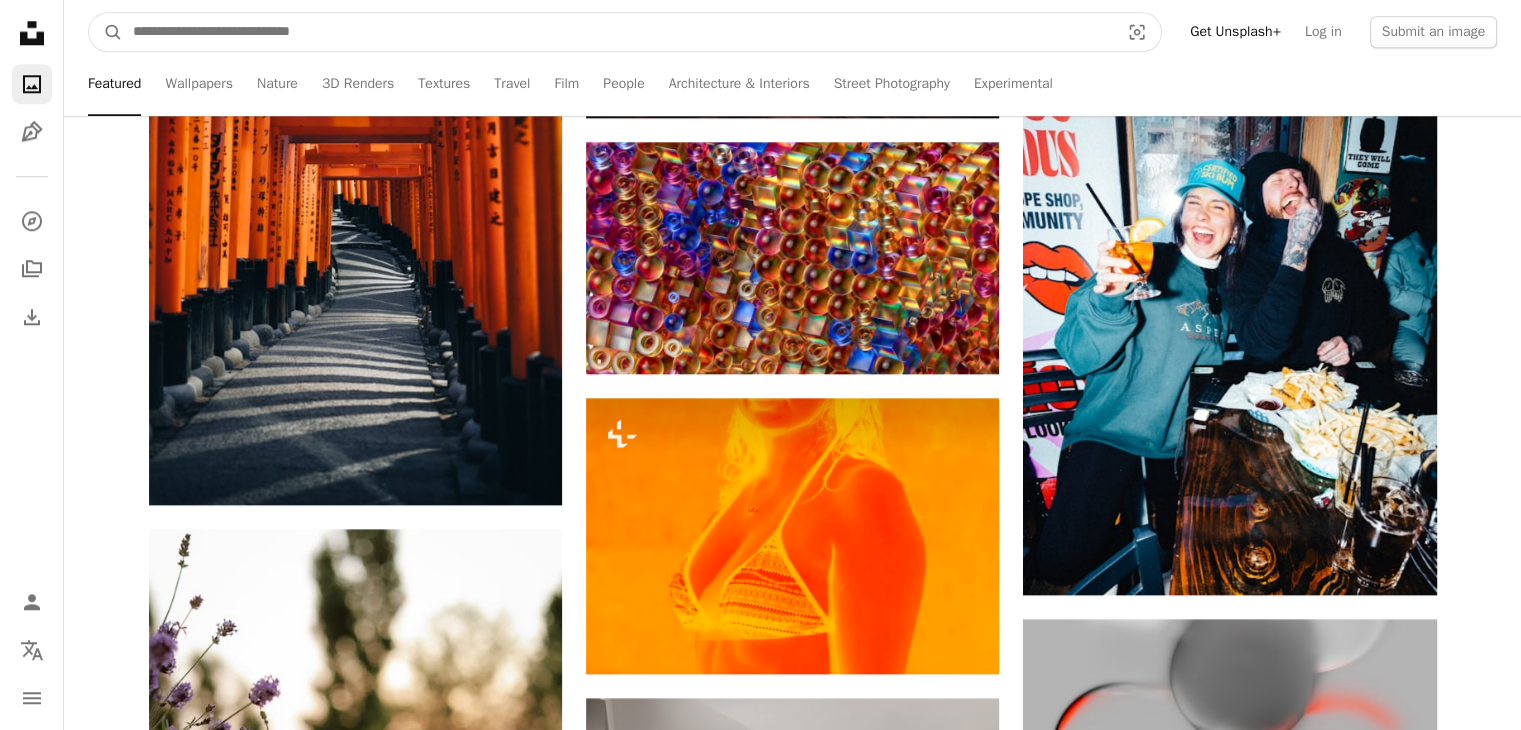 click at bounding box center [618, 32] 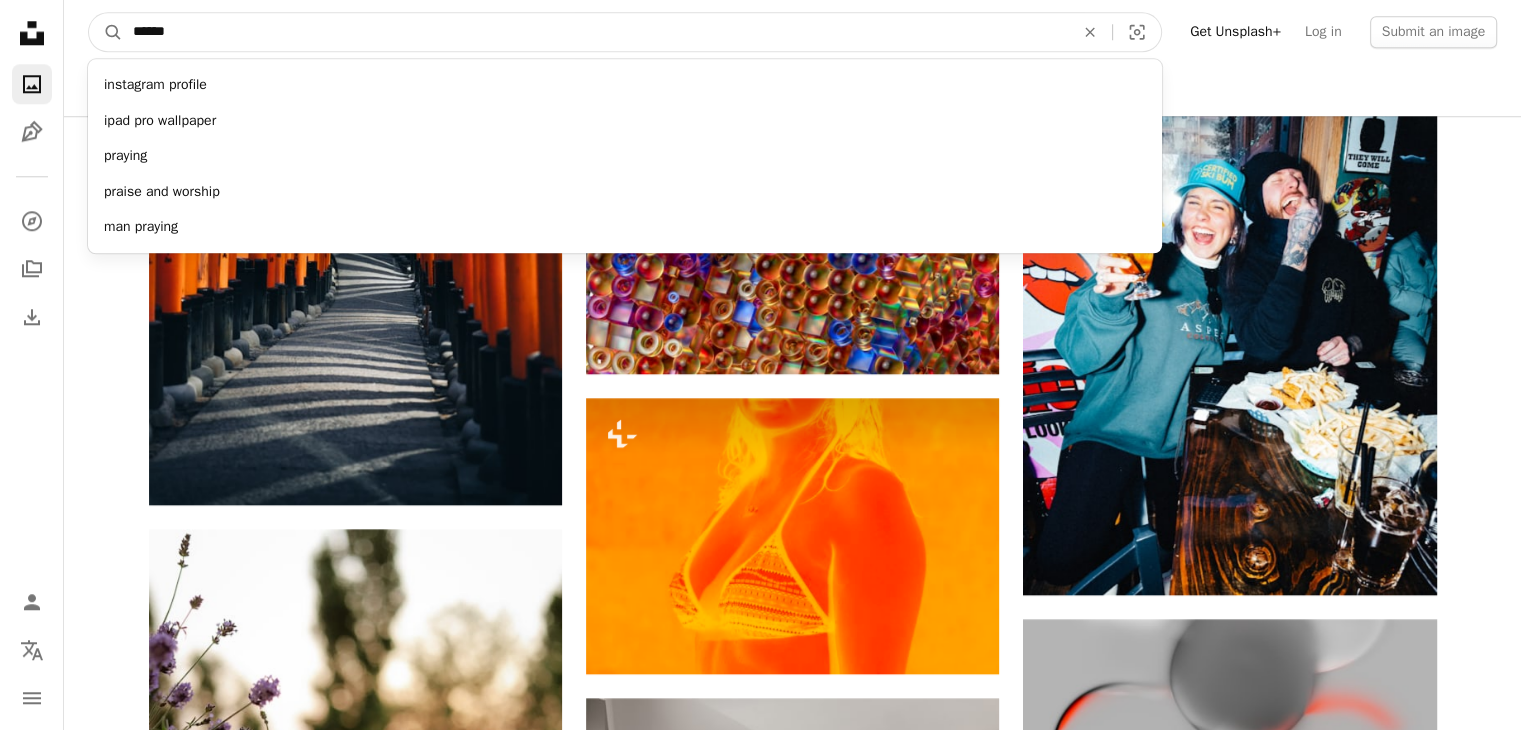type on "******" 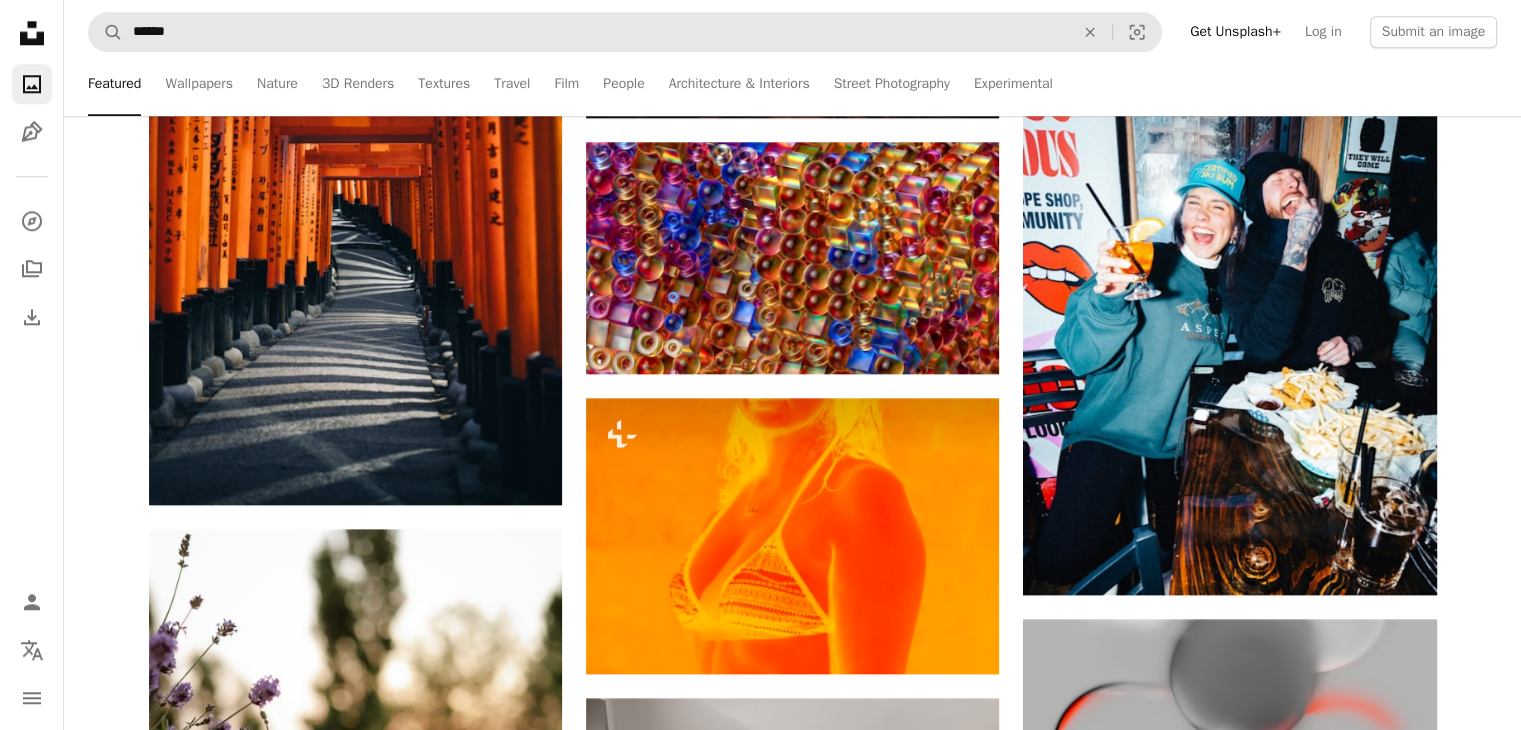 scroll, scrollTop: 0, scrollLeft: 0, axis: both 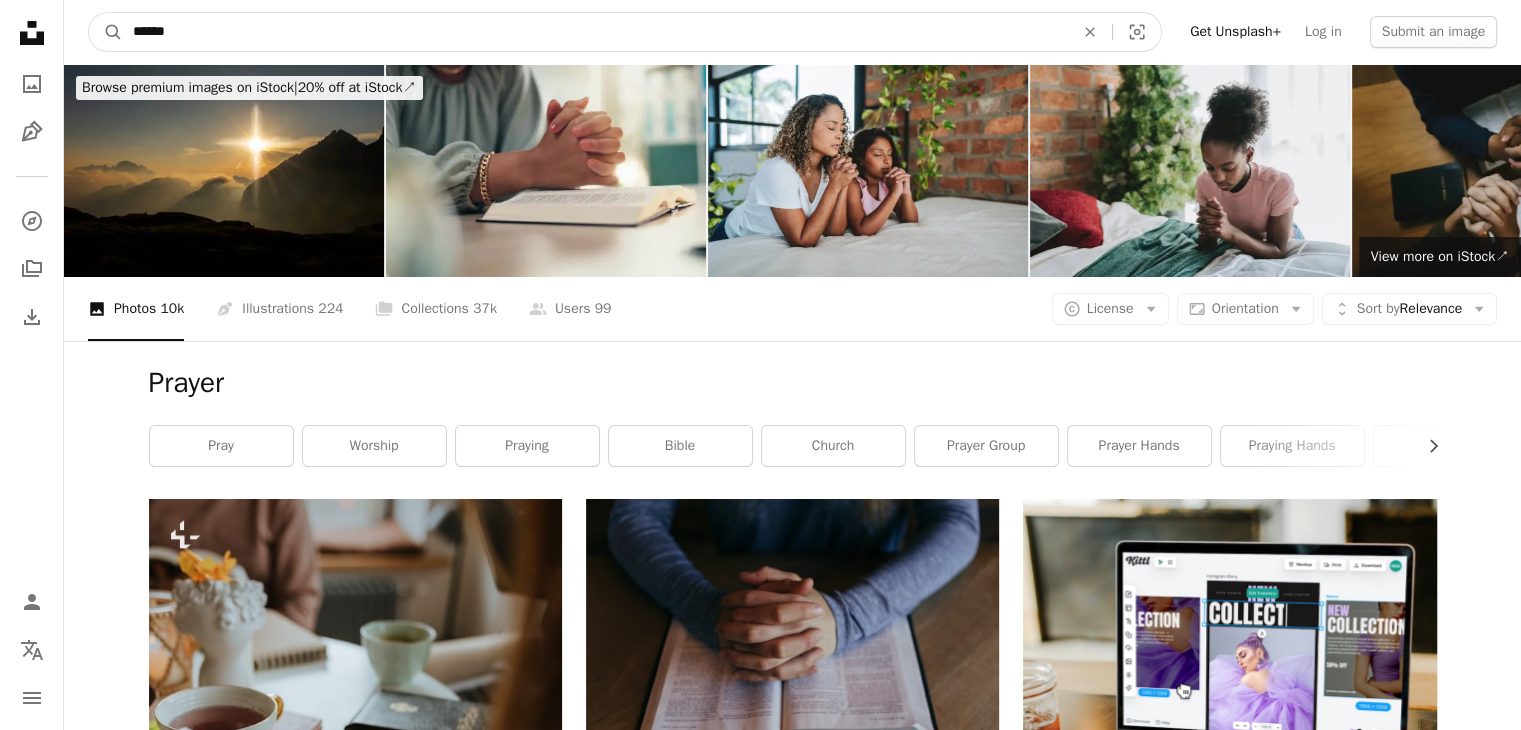 click on "******" at bounding box center [595, 32] 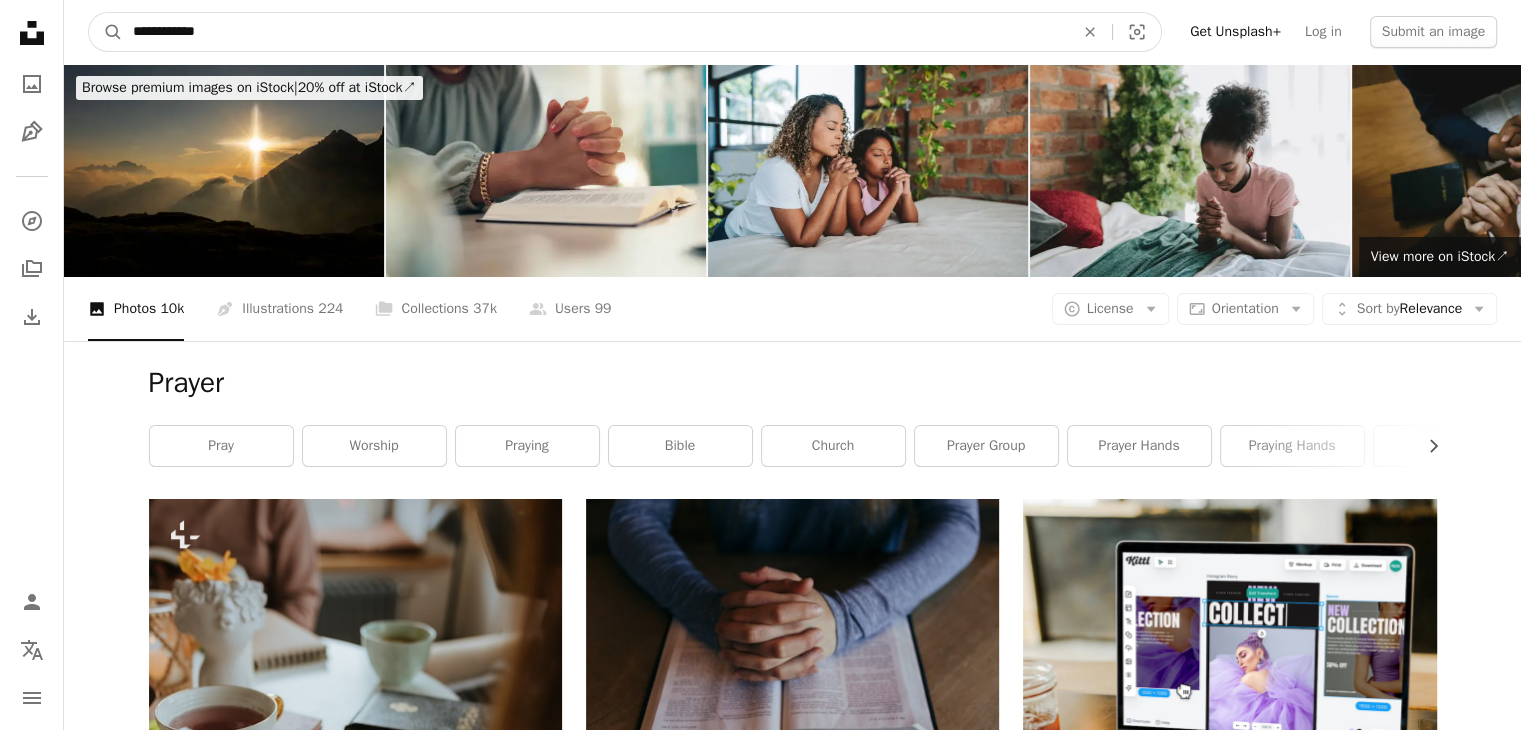 type on "**********" 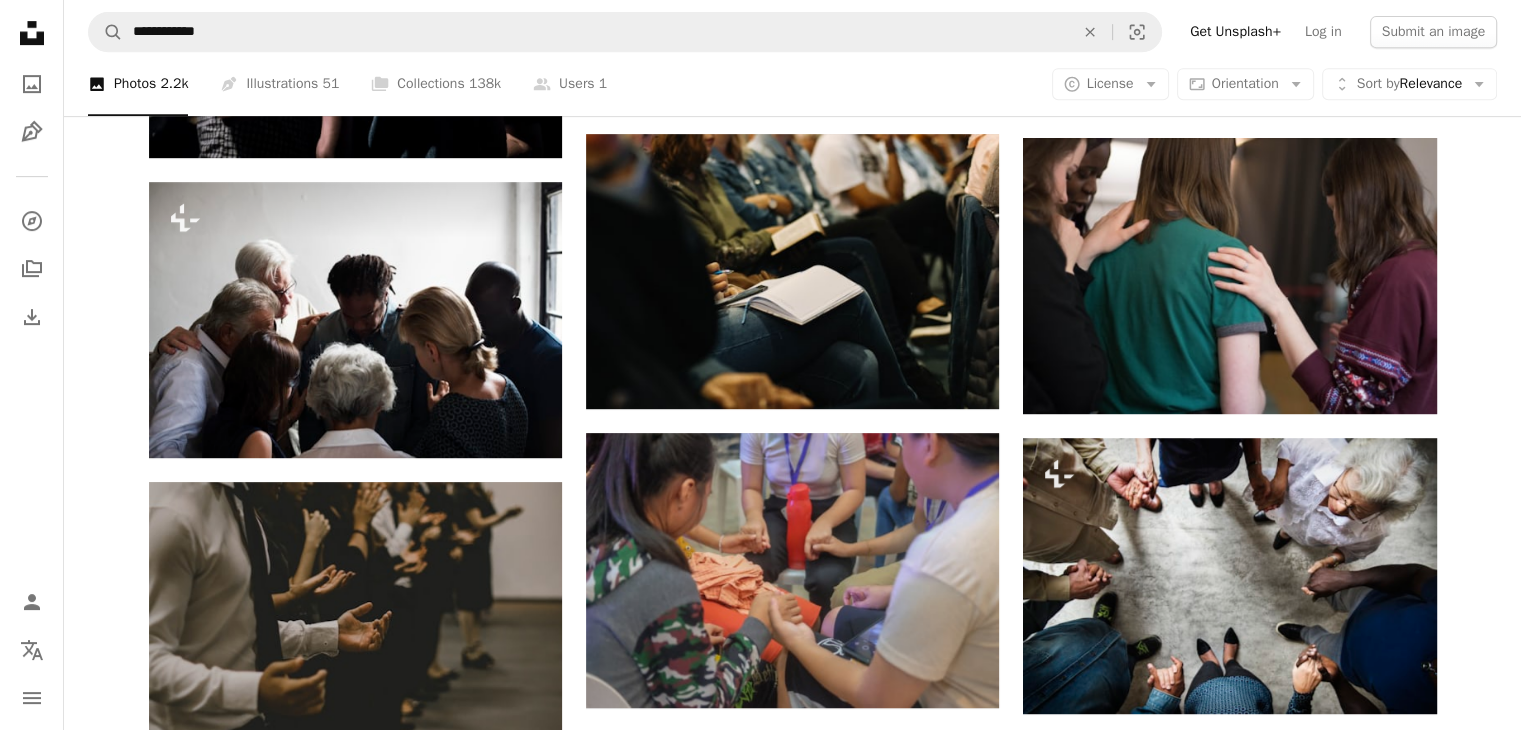 scroll, scrollTop: 900, scrollLeft: 0, axis: vertical 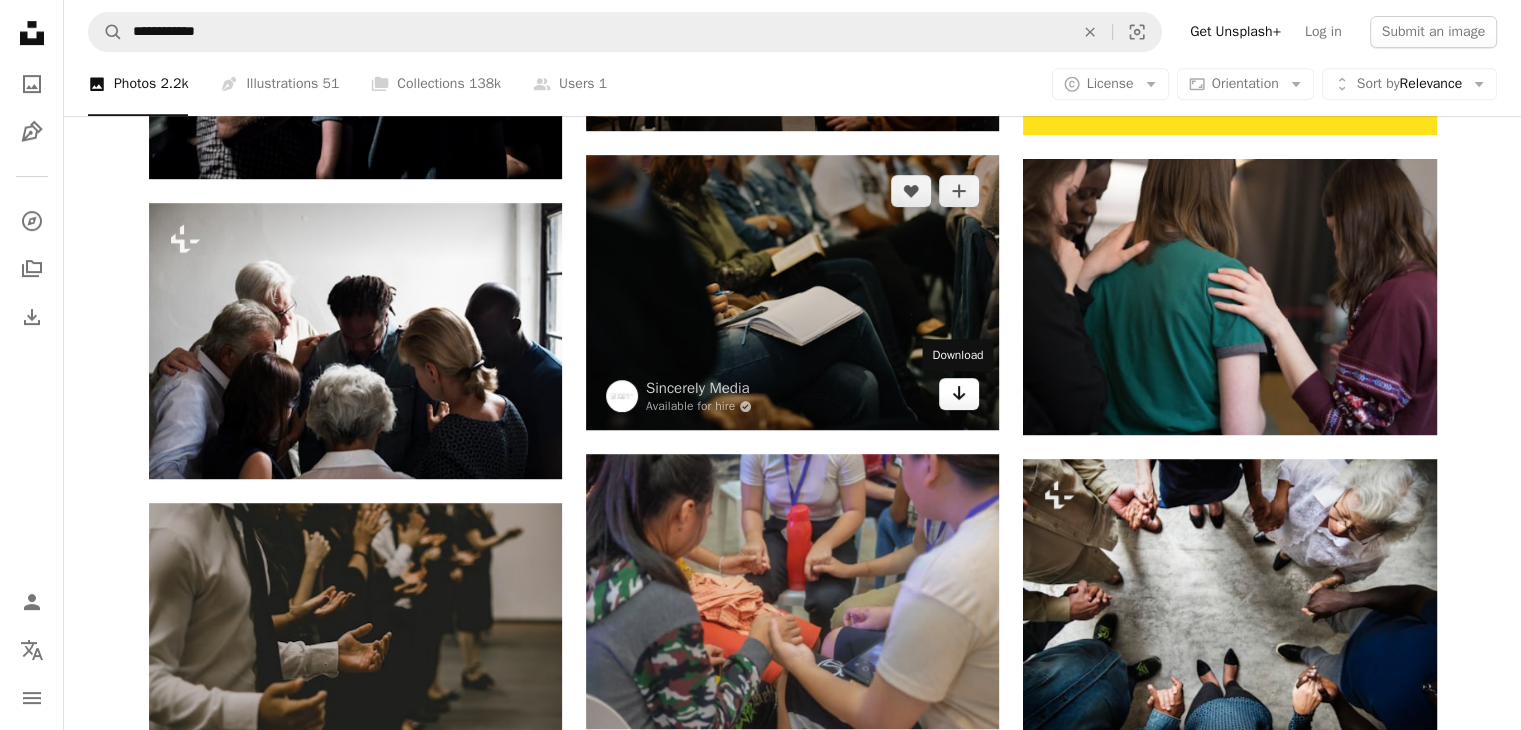 click 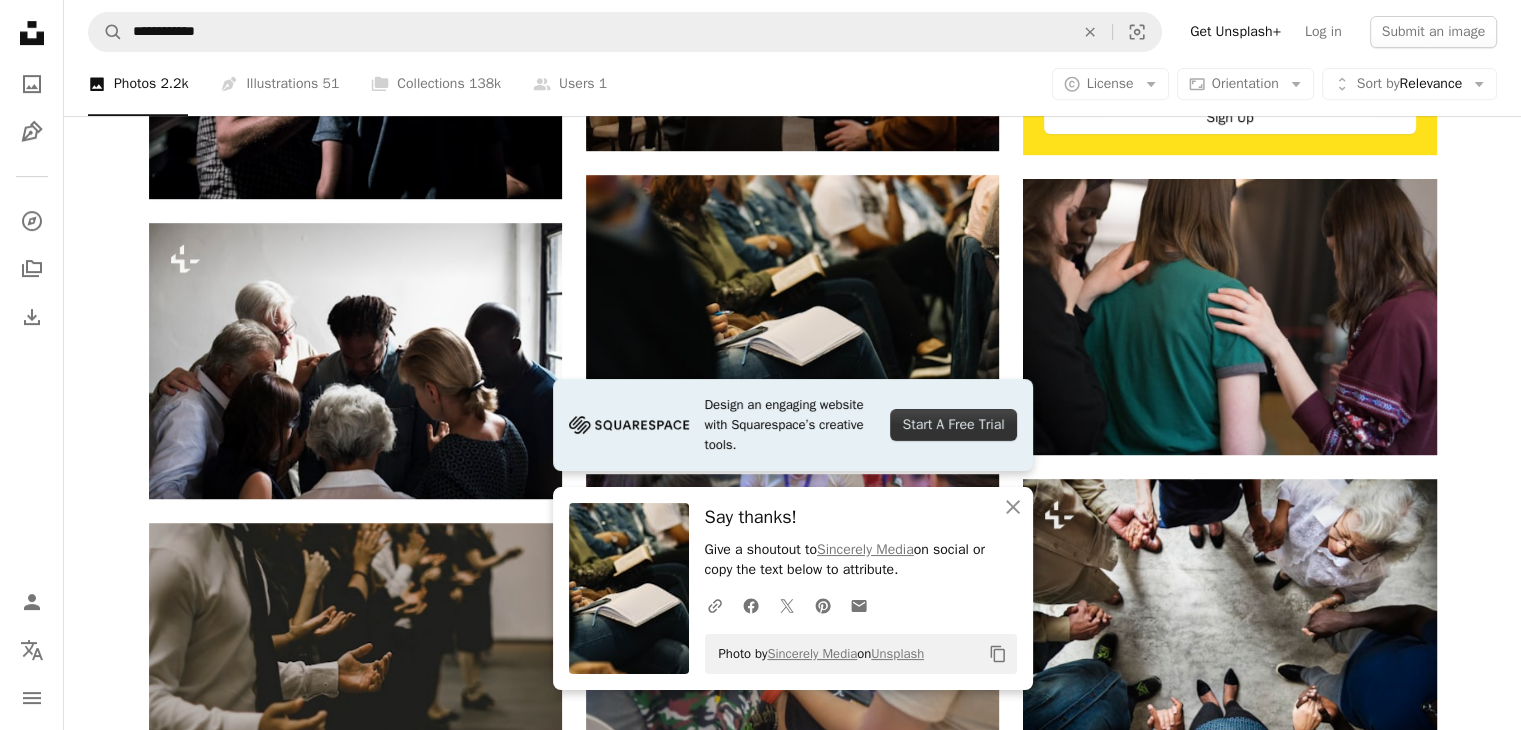 scroll, scrollTop: 900, scrollLeft: 0, axis: vertical 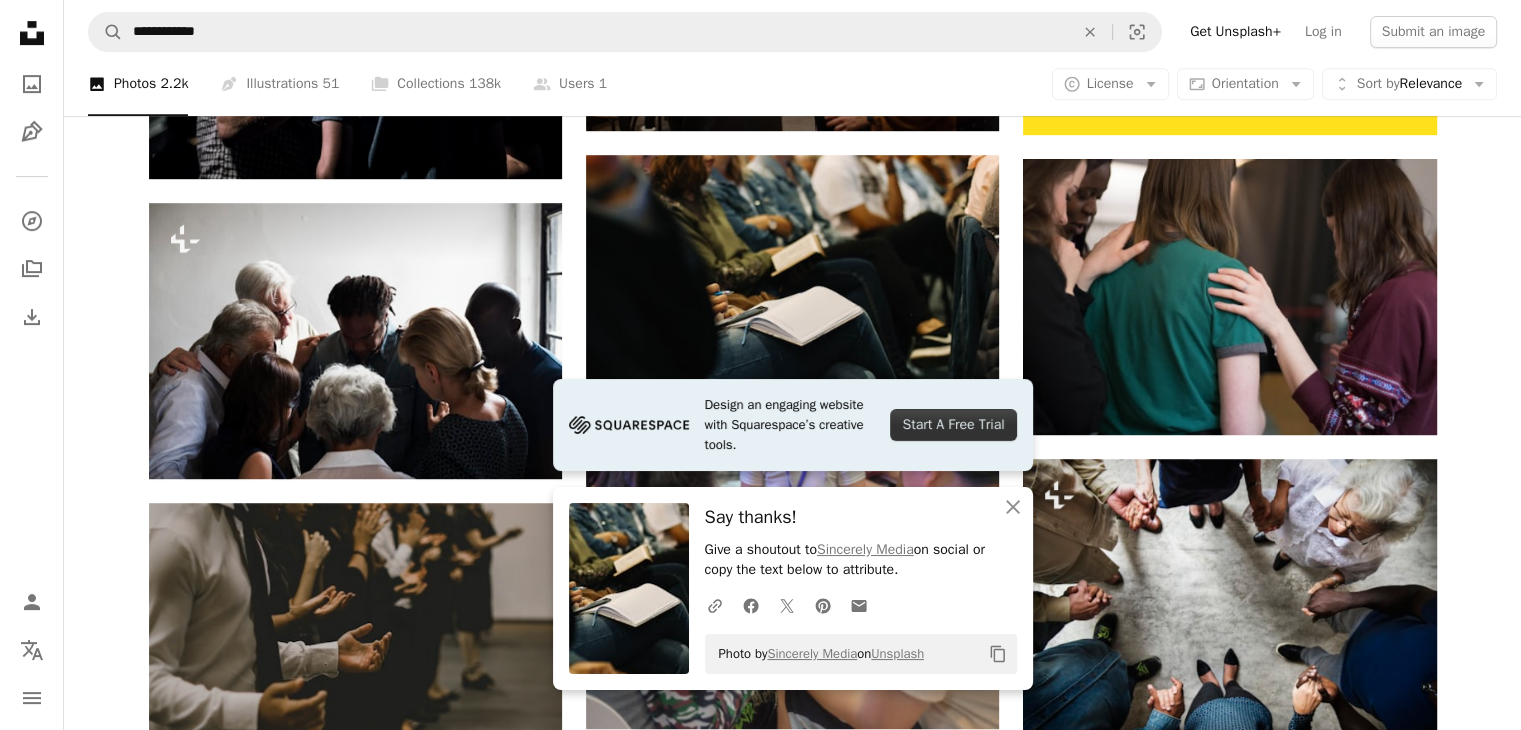 click on "146,830
Plus sign for Unsplash+ A heart A plus sign Getty Images For  Unsplash+ A lock   Download A heart A plus sign Jack Sharp Arrow pointing down Plus sign for Unsplash+ A heart A plus sign Curated Lifestyle For  Unsplash+ A lock   Download A heart A plus sign Pedro Lima Arrow pointing down A heart A plus sign Ismael Paramo Available for hire A checkmark inside of a circle Arrow pointing down A heart A plus sign Elianna Gill Available for hire A checkmark inside of a circle Arrow pointing down A heart A plus sign adrianna geo Available for hire A checkmark inside of a circle Arrow pointing down A heart A plus sign adrianna geo Available for hire A checkmark inside of a circle Arrow pointing down A heart A plus sign Sincerely Media Available for hire A checkmark inside of a circle Arrow pointing down A heart A plus sign Ziph Arrow pointing down Plus sign for Unsplash+ A heart A plus sign Getty Images For  Unsplash+ A lock   Download A heart A plus sign Priscilla Du Preez 🇨🇦 Arrow pointing down A heart A heart" at bounding box center (793, 938) 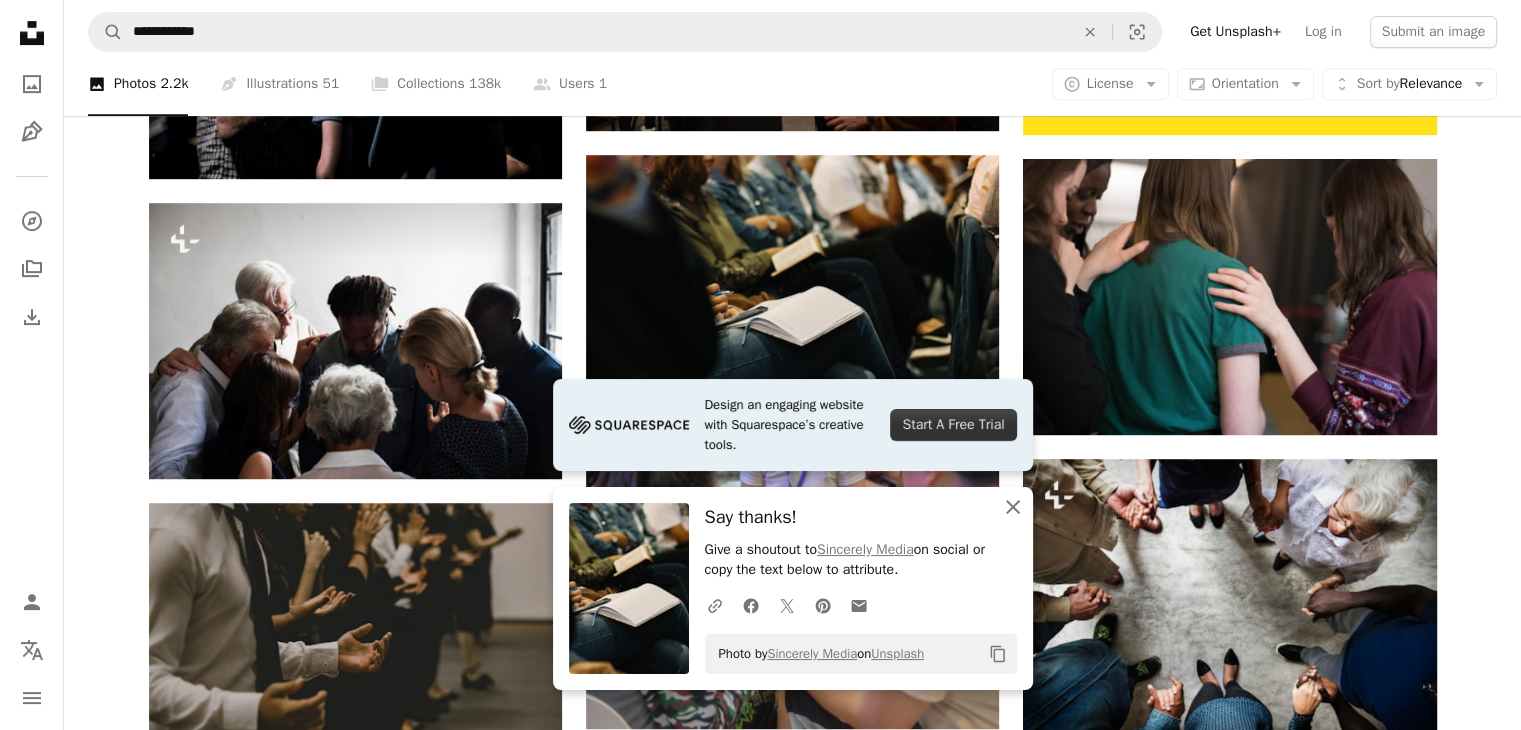 click on "An X shape" 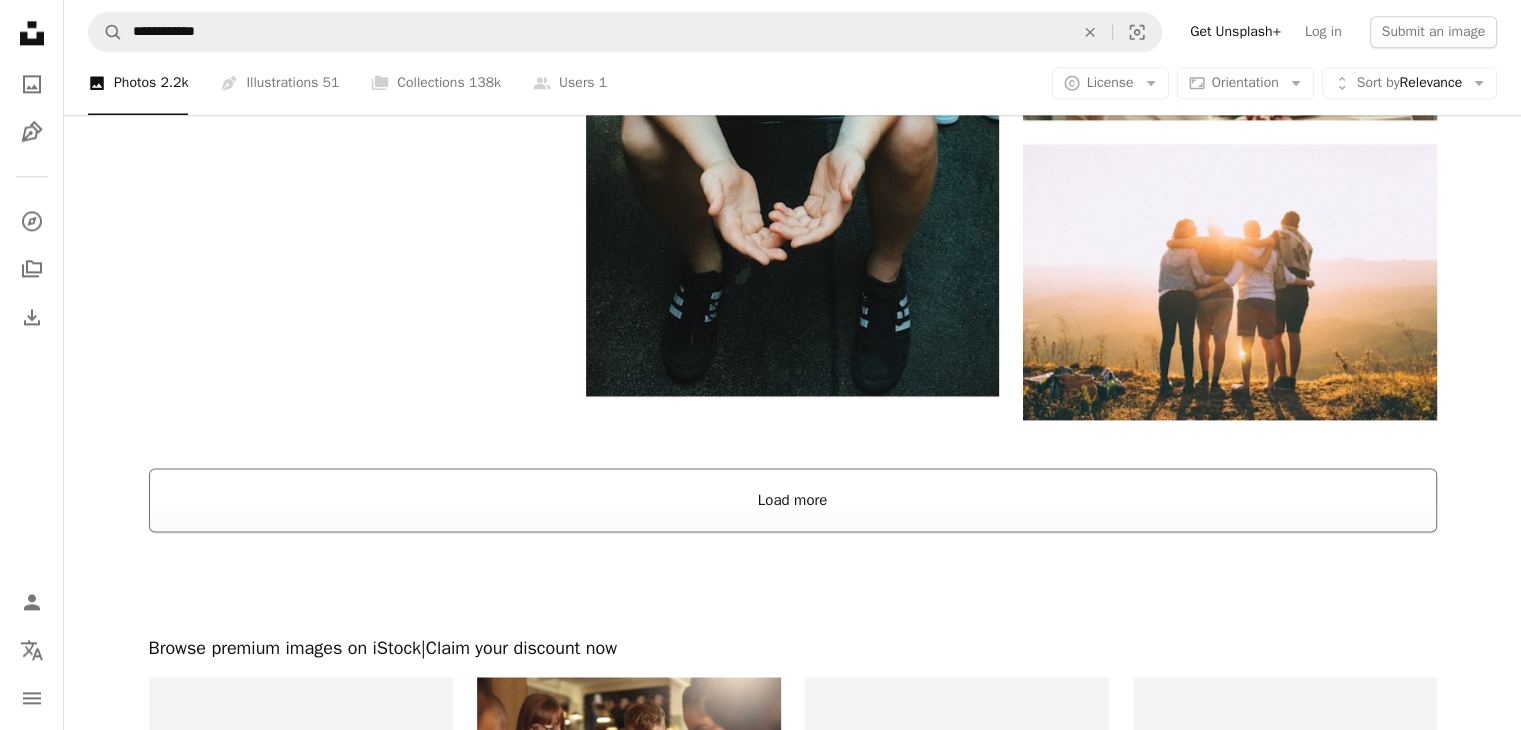 scroll, scrollTop: 2700, scrollLeft: 0, axis: vertical 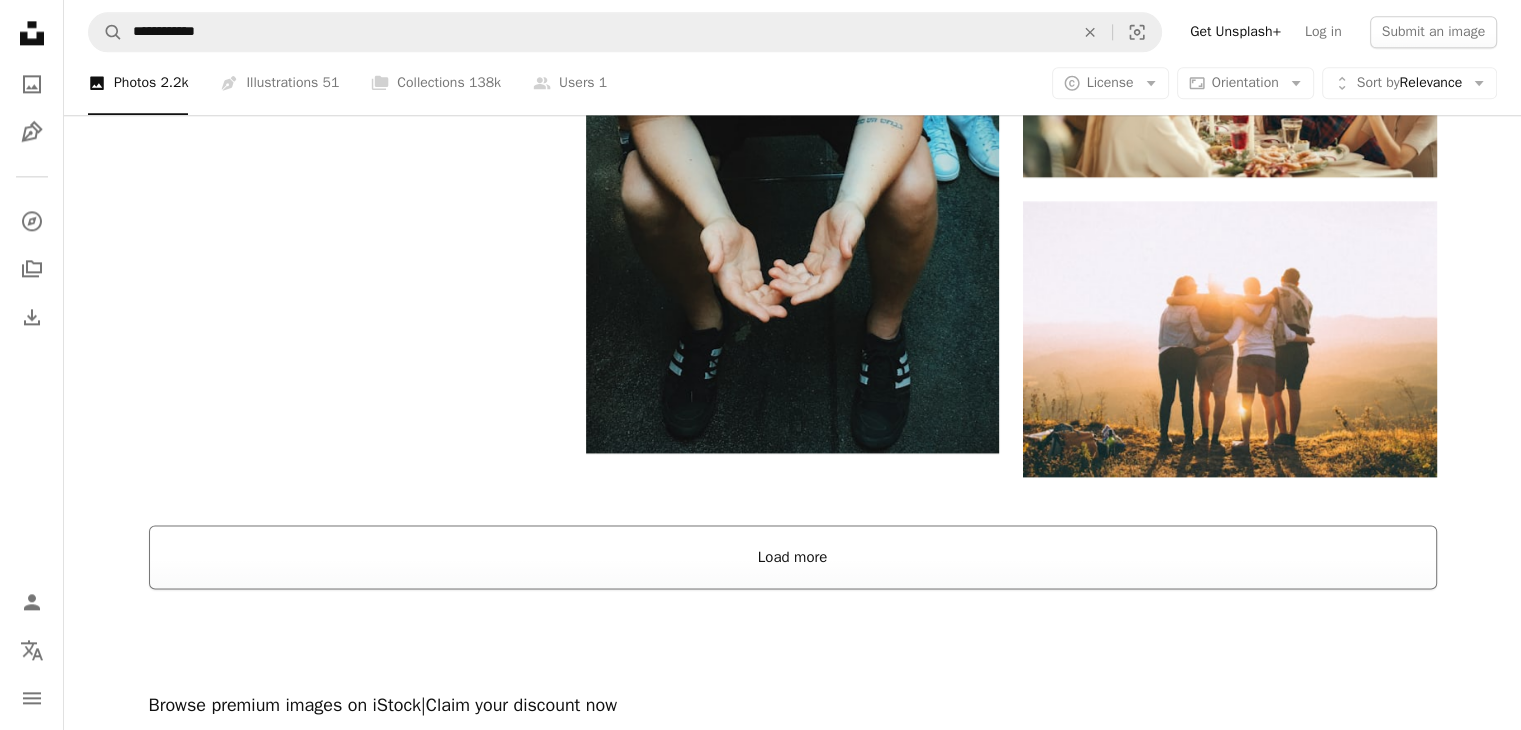 click on "Load more" at bounding box center (793, 557) 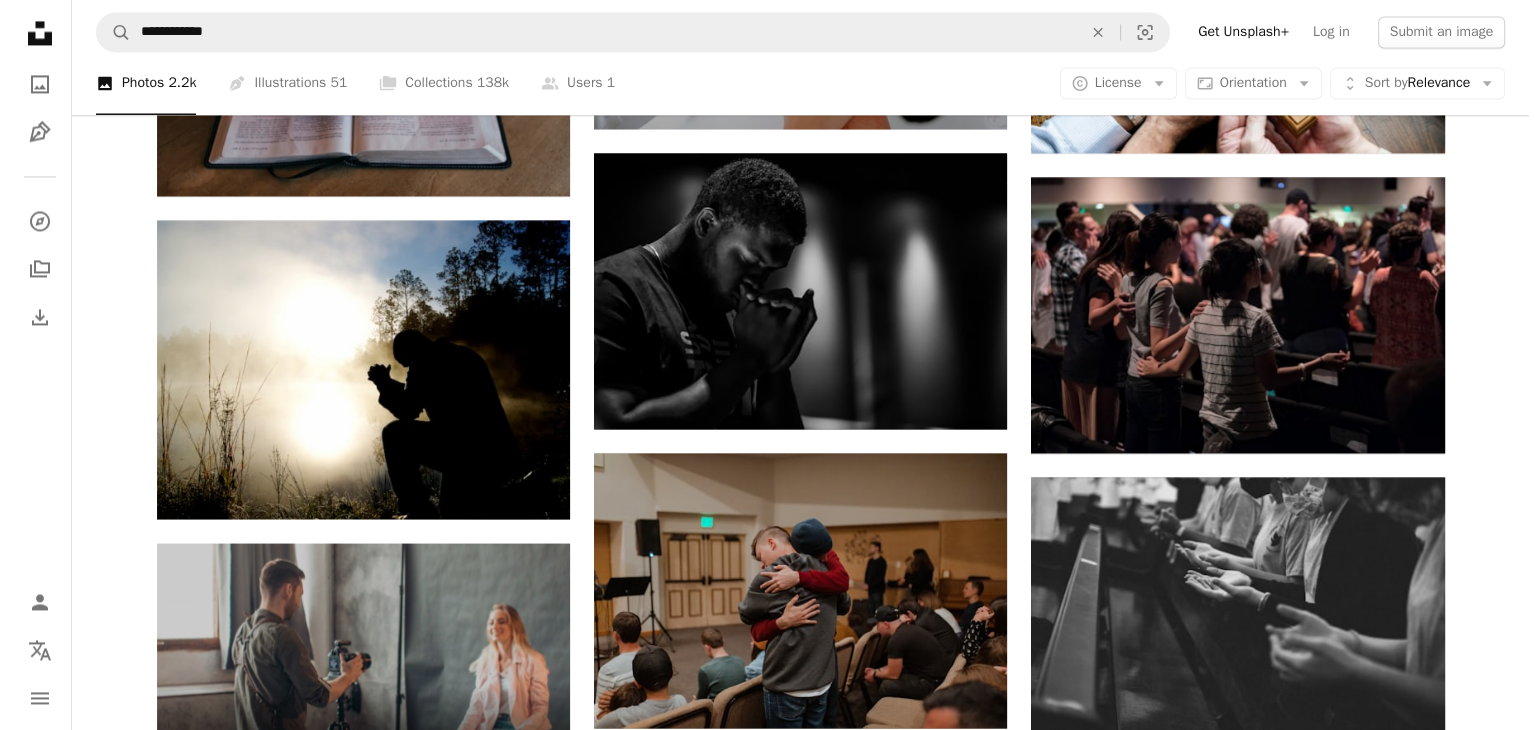 scroll, scrollTop: 3200, scrollLeft: 0, axis: vertical 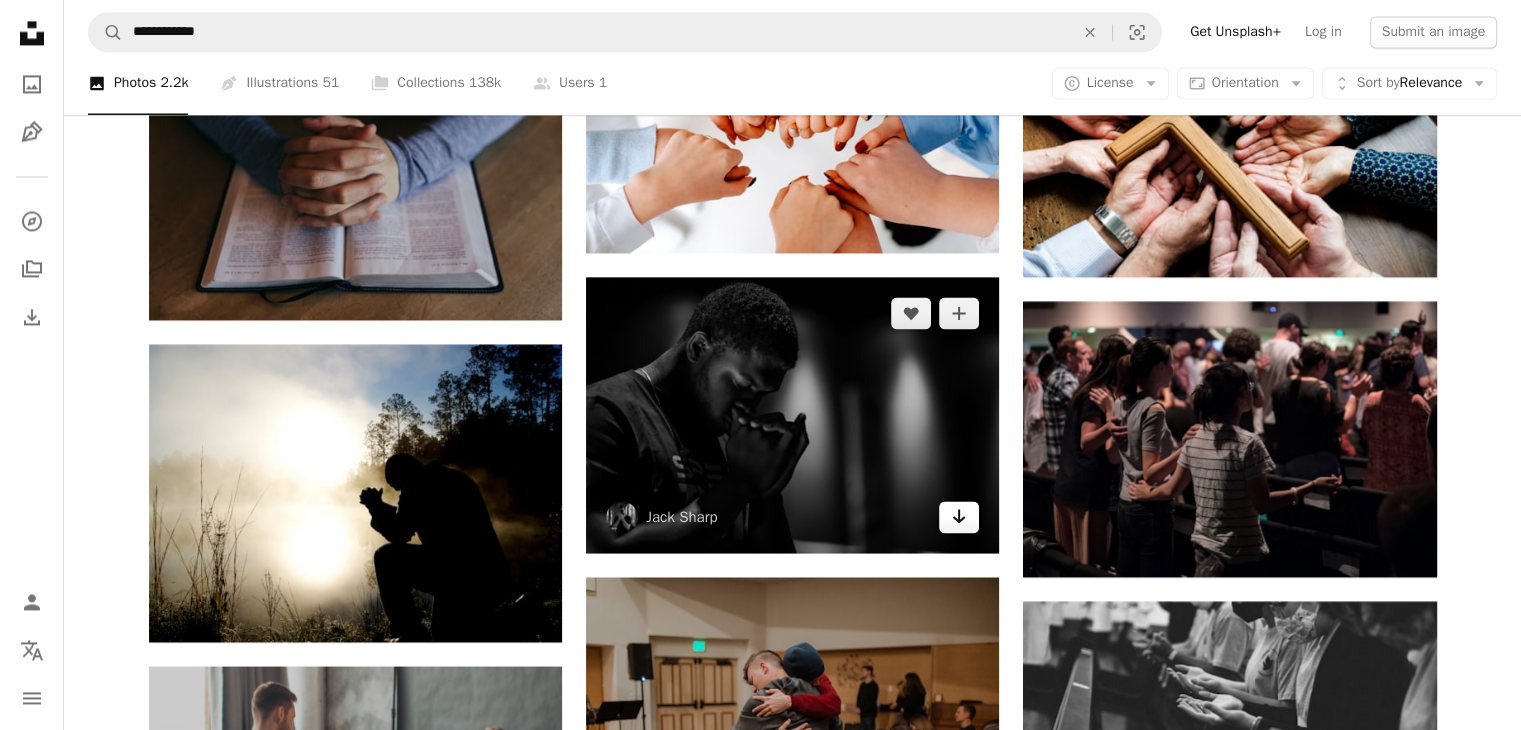 click on "Arrow pointing down" 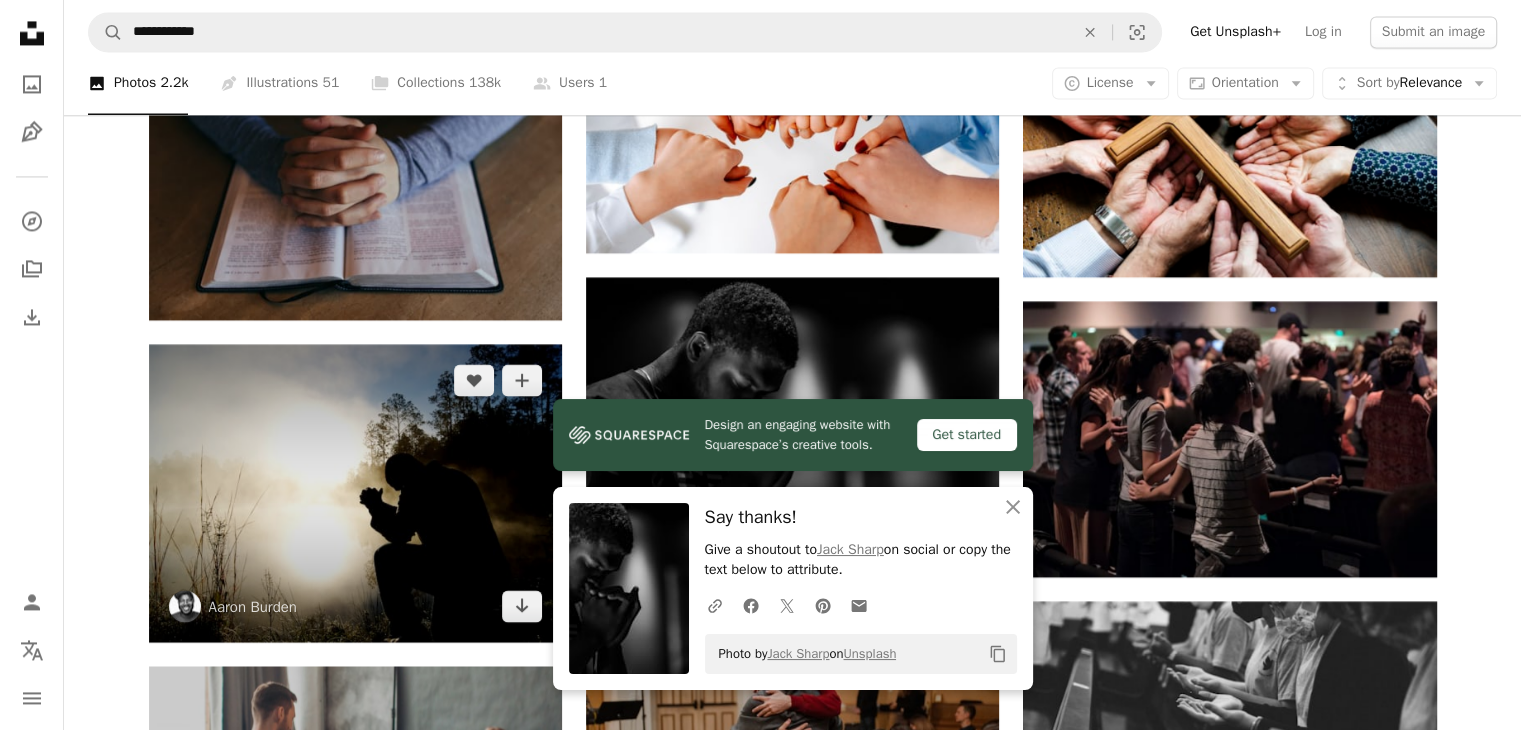 click at bounding box center [355, 493] 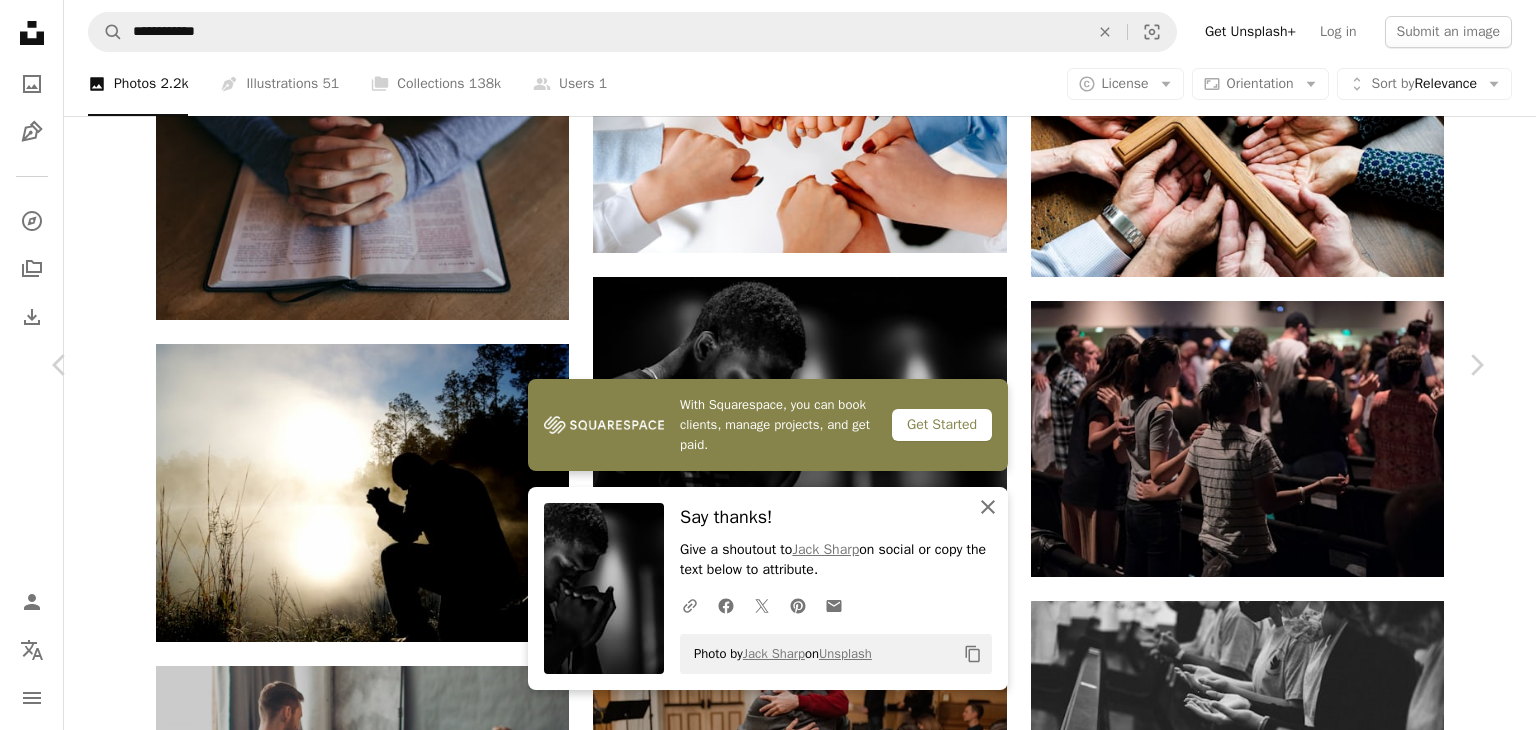click on "An X shape" 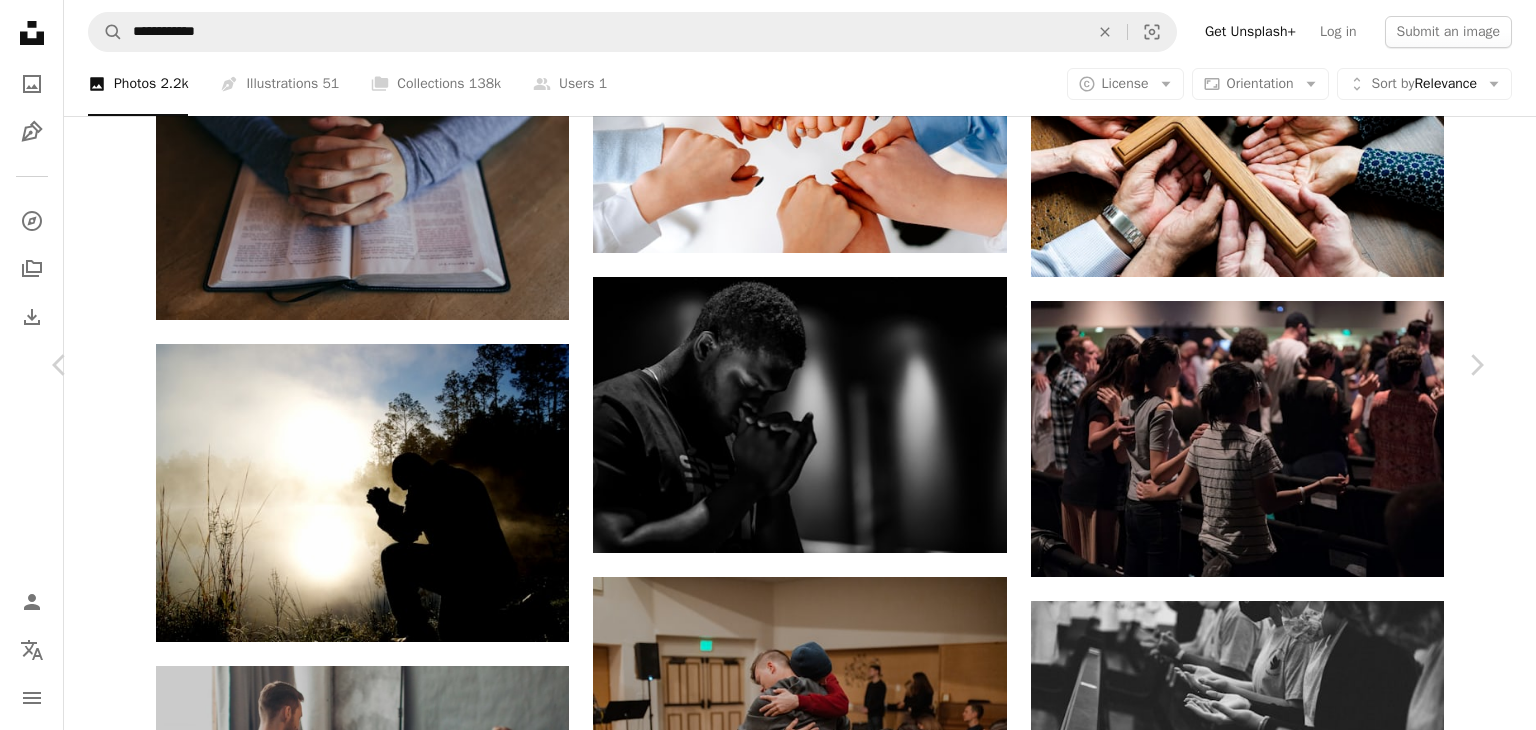 click on "Download free" at bounding box center [1287, 6169] 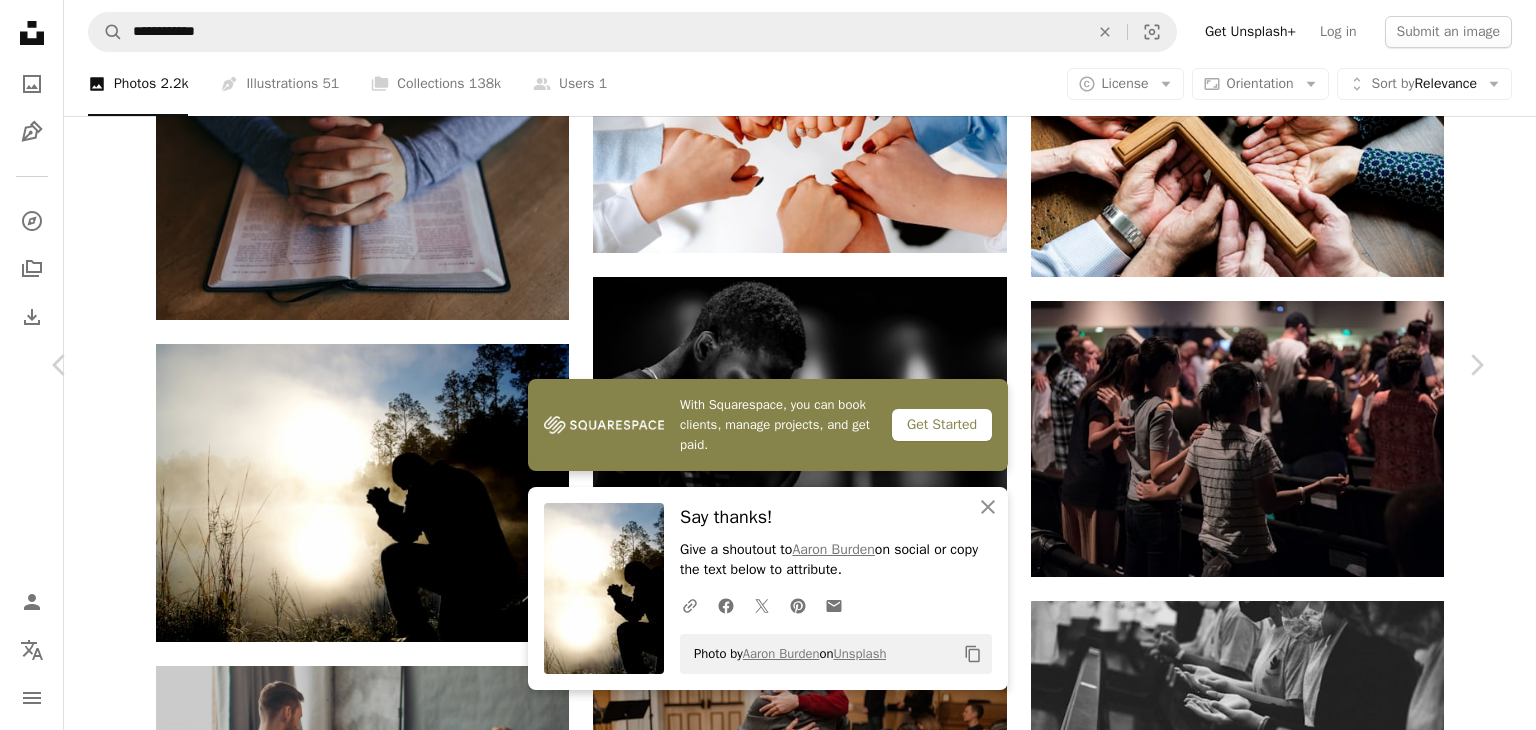 click on "Aaron Burden" at bounding box center (228, 6161) 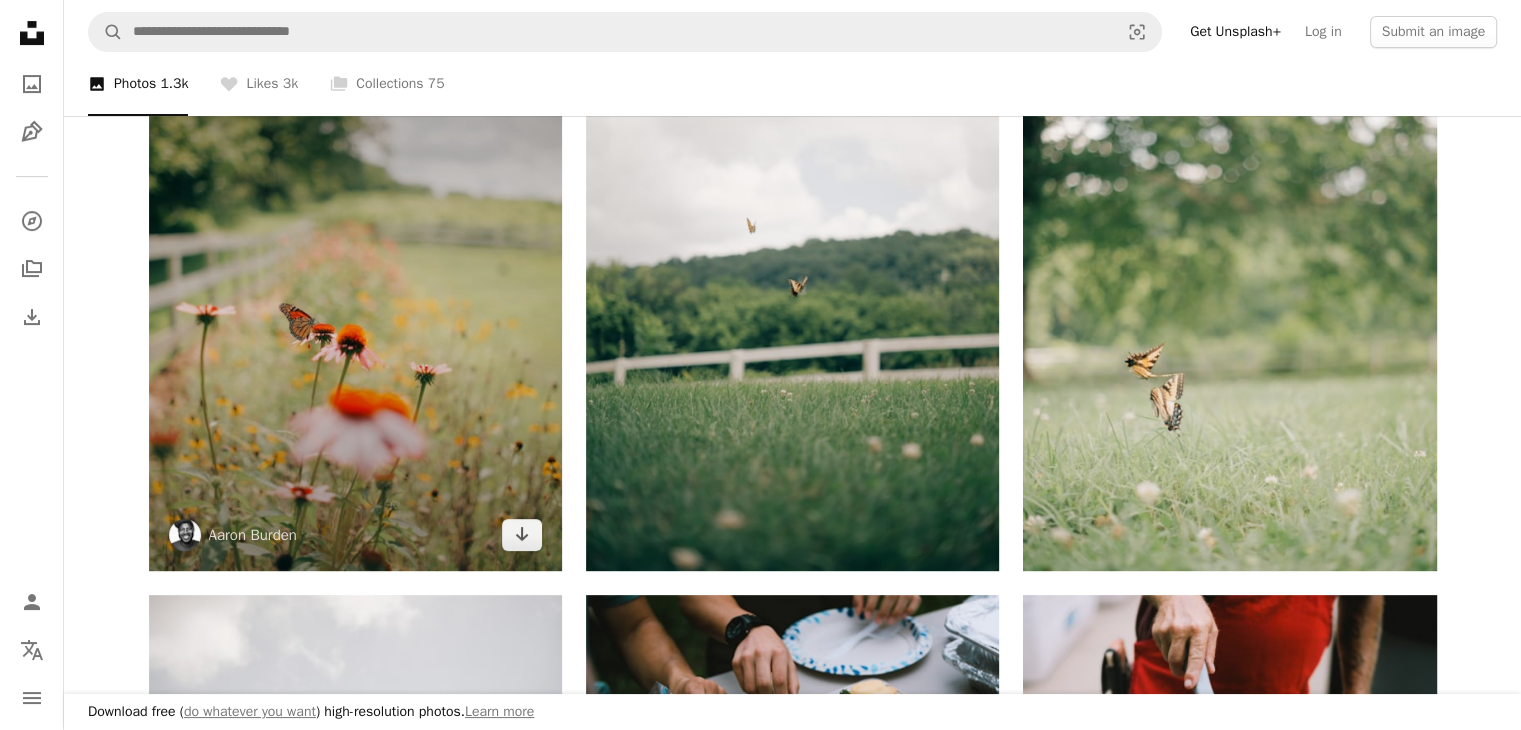 scroll, scrollTop: 0, scrollLeft: 0, axis: both 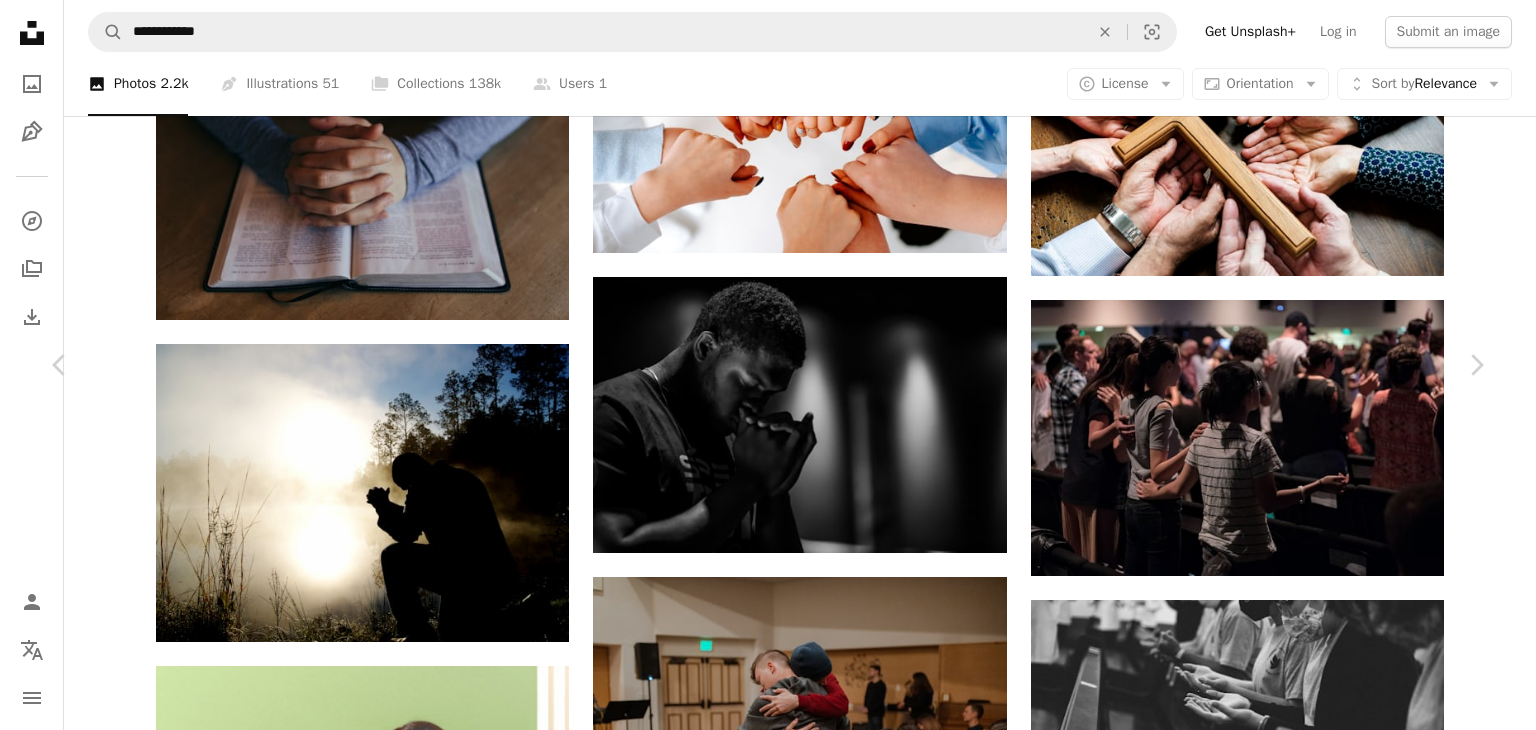 click on "An X shape" at bounding box center [20, 20] 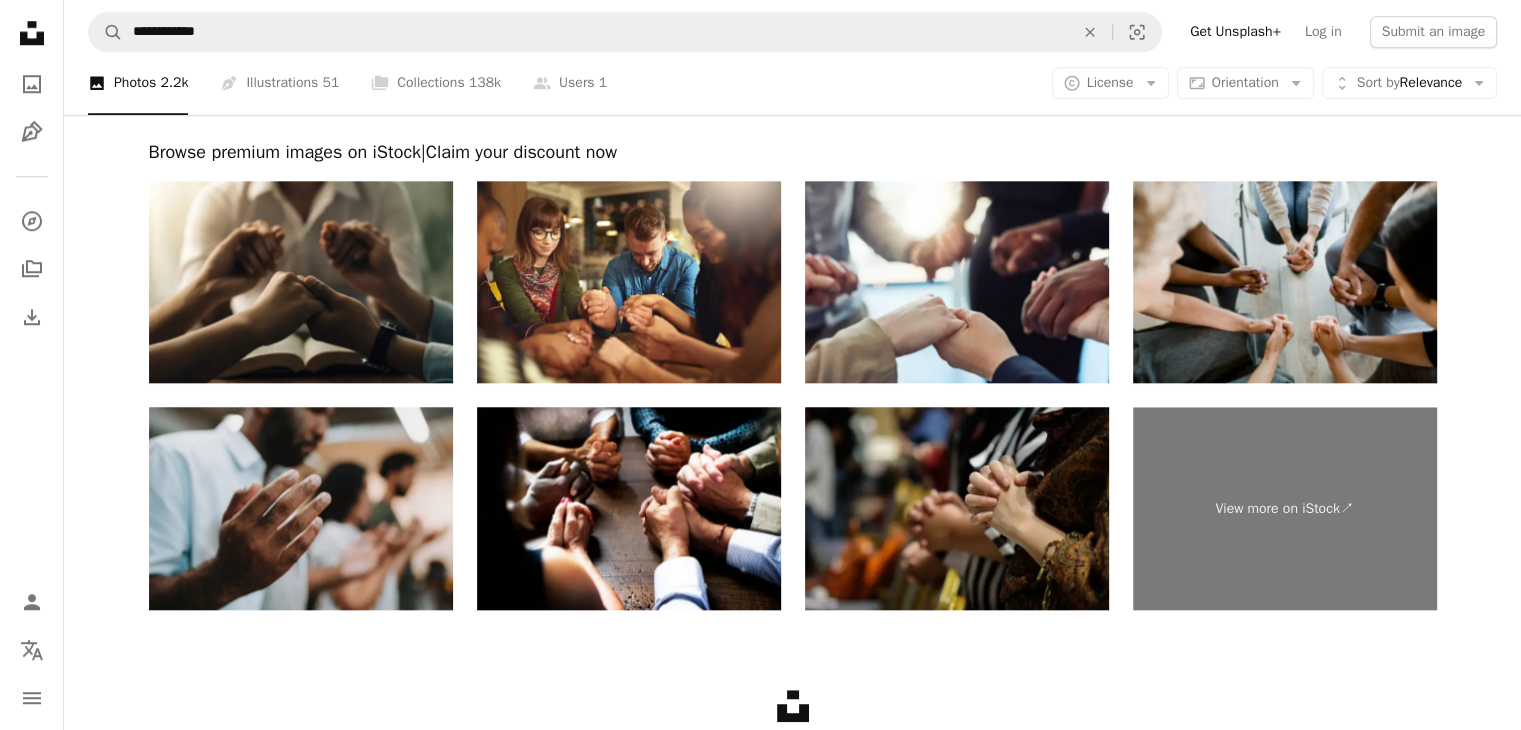 scroll, scrollTop: 9400, scrollLeft: 0, axis: vertical 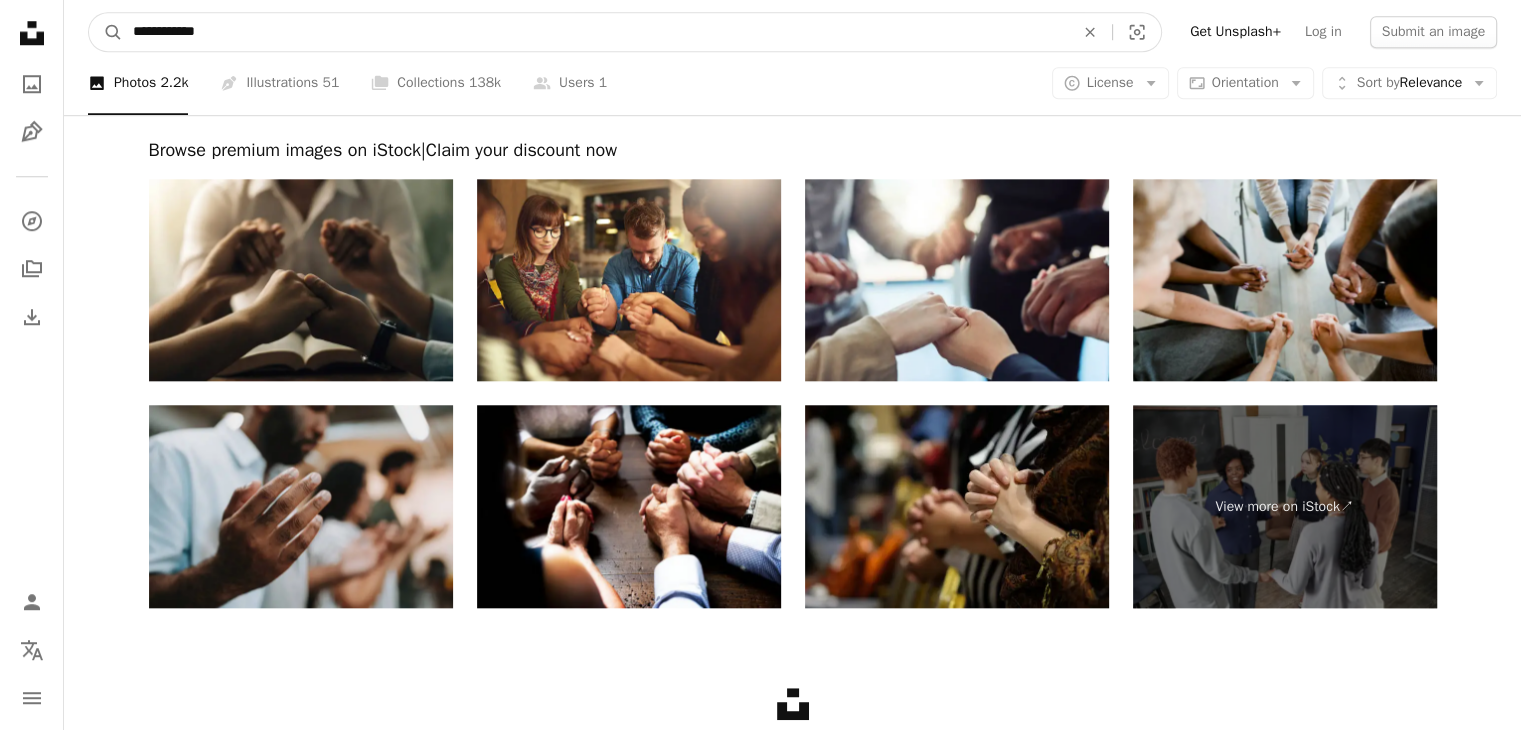 drag, startPoint x: 236, startPoint y: 37, endPoint x: 0, endPoint y: 39, distance: 236.00847 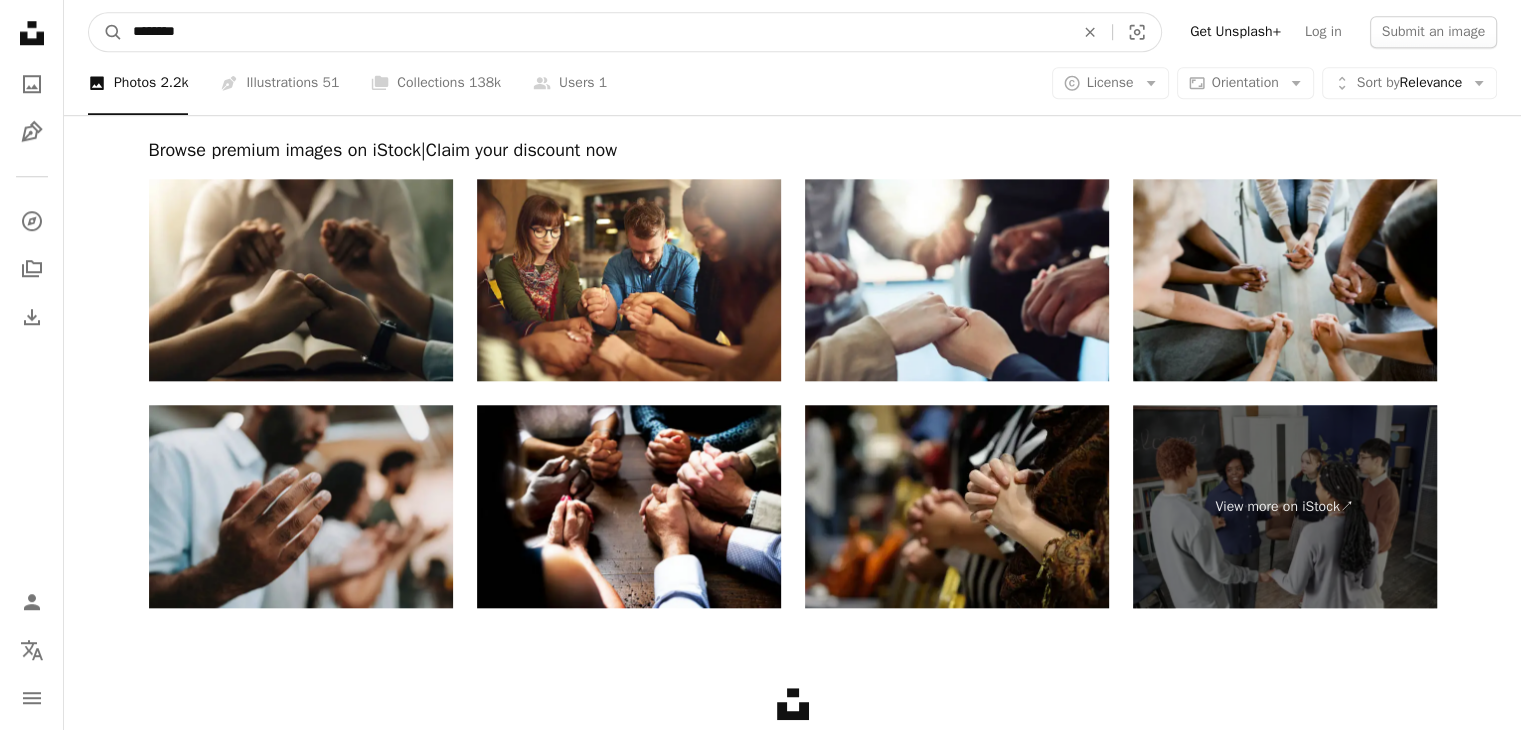 type on "********" 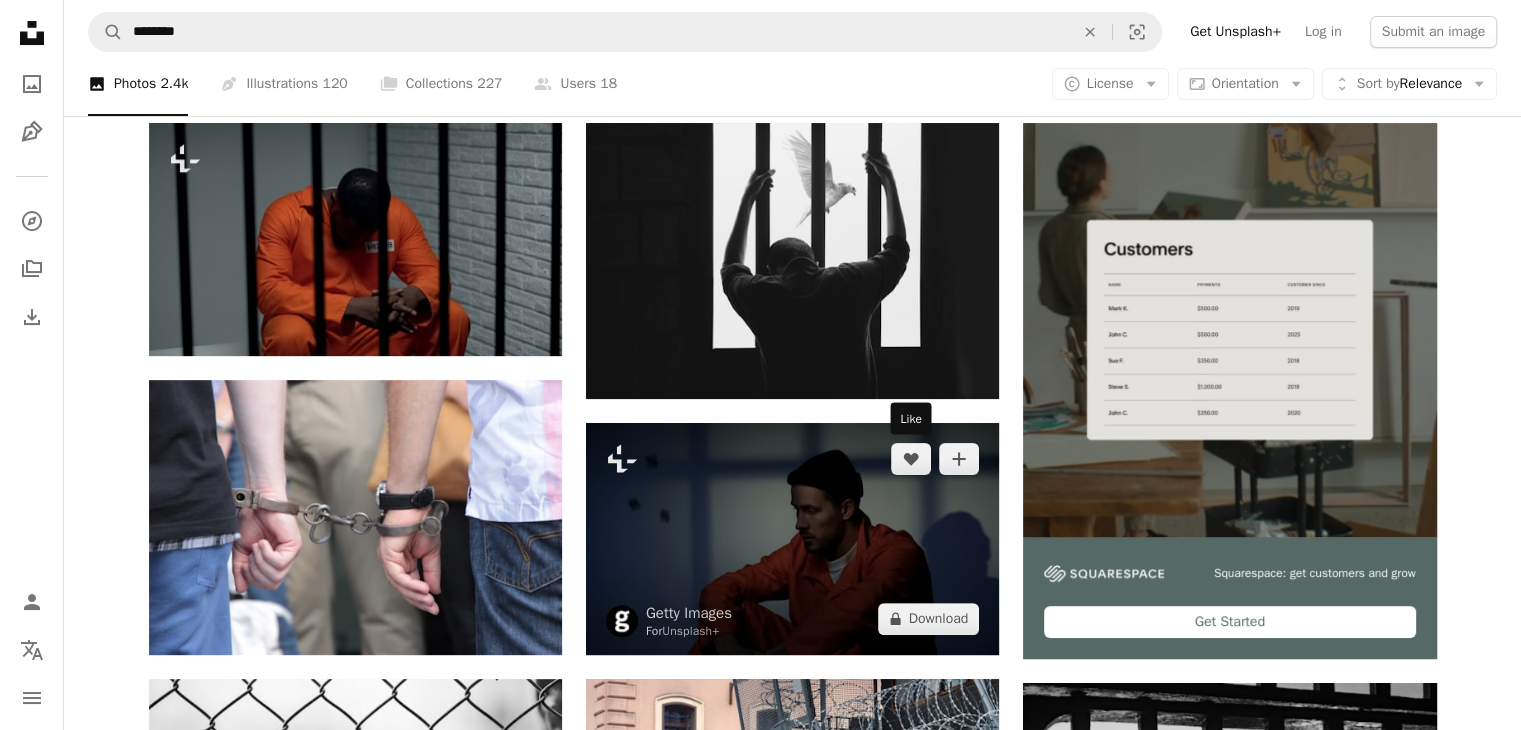 scroll, scrollTop: 300, scrollLeft: 0, axis: vertical 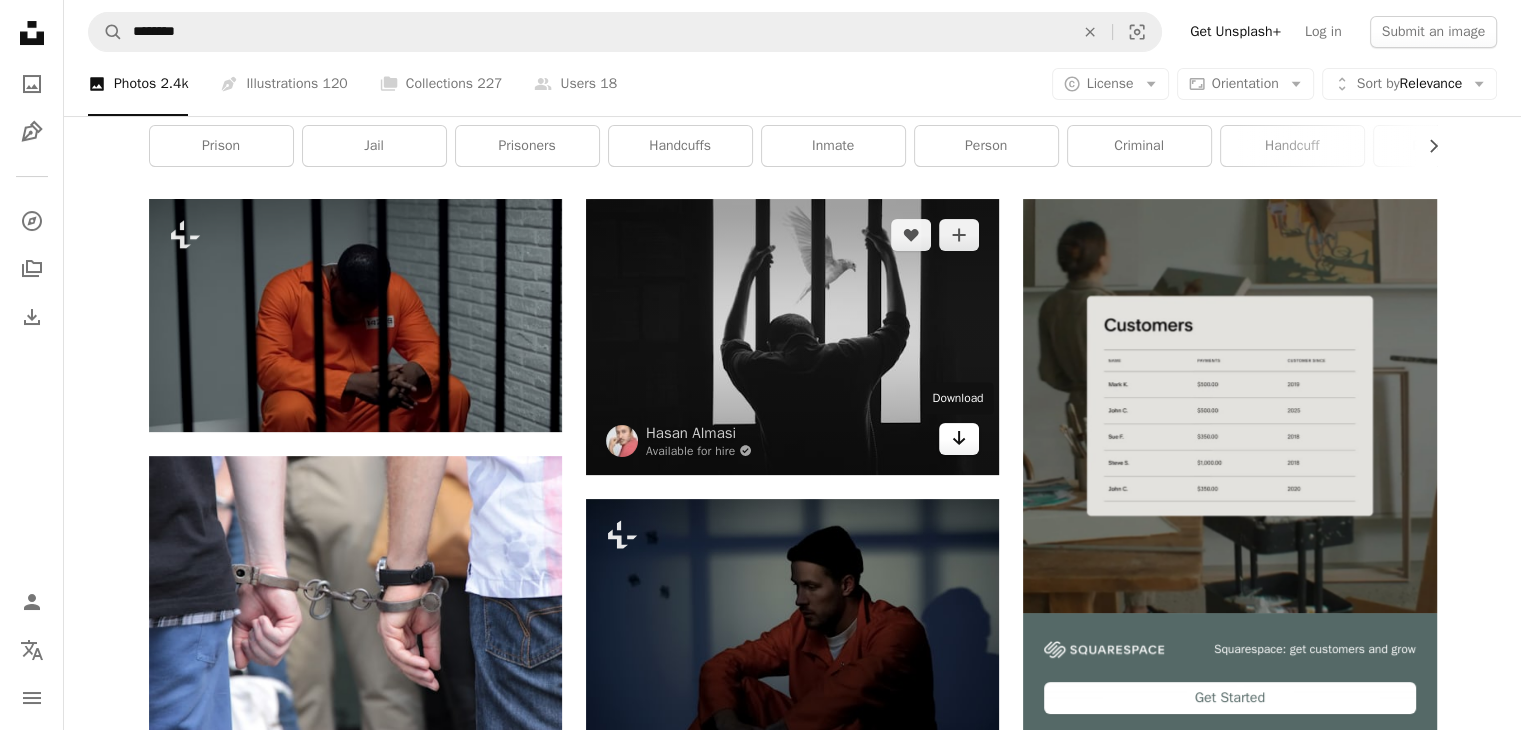 click on "Arrow pointing down" at bounding box center (959, 439) 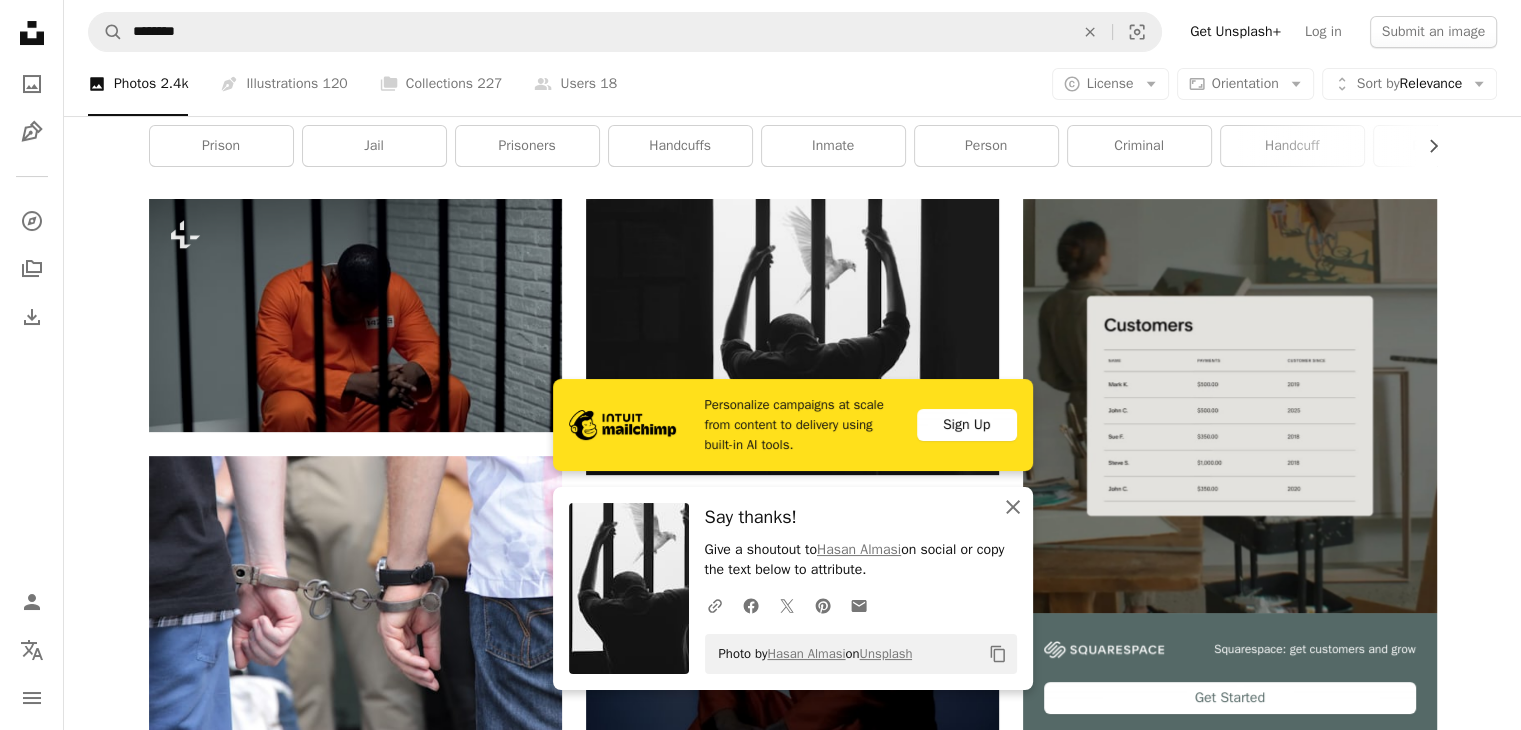 click 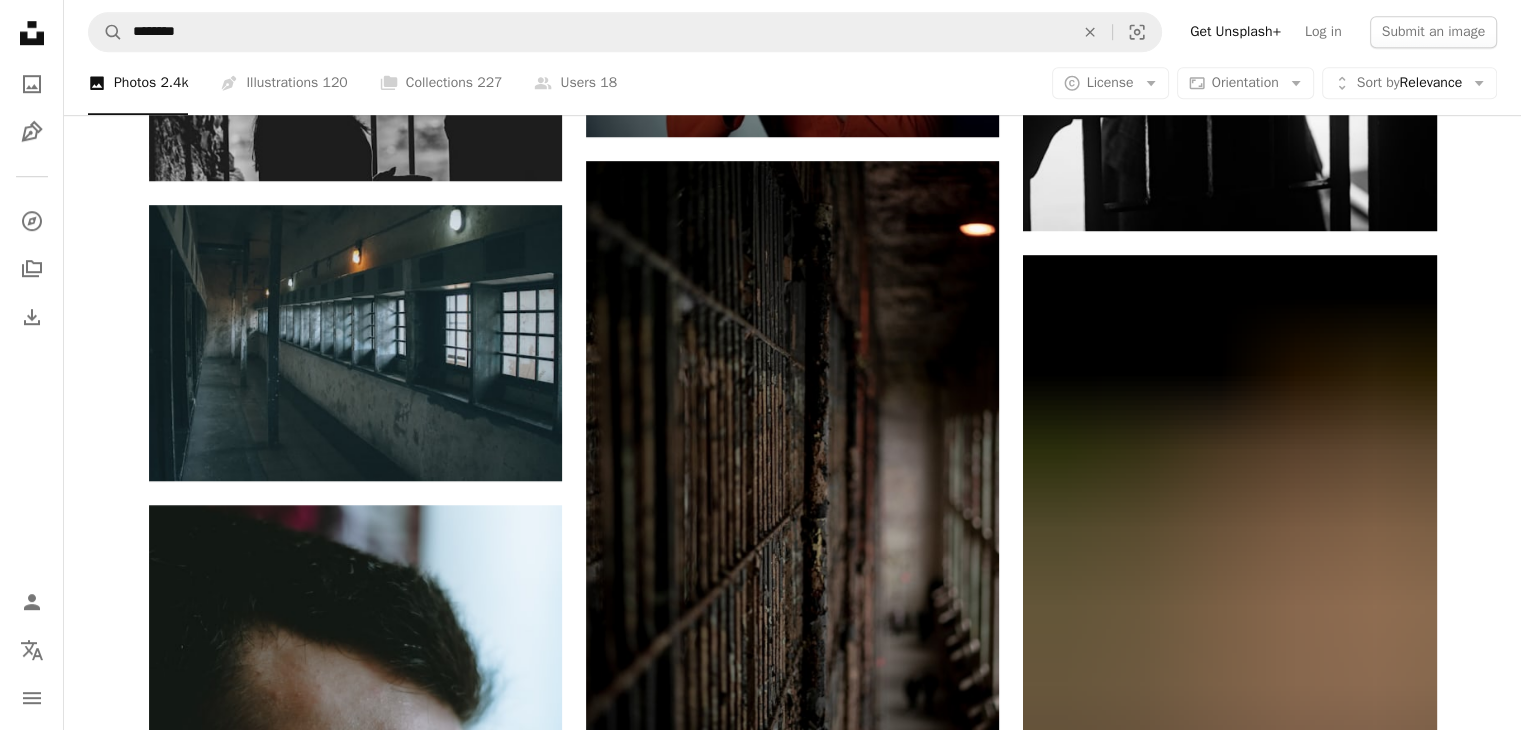 scroll, scrollTop: 1400, scrollLeft: 0, axis: vertical 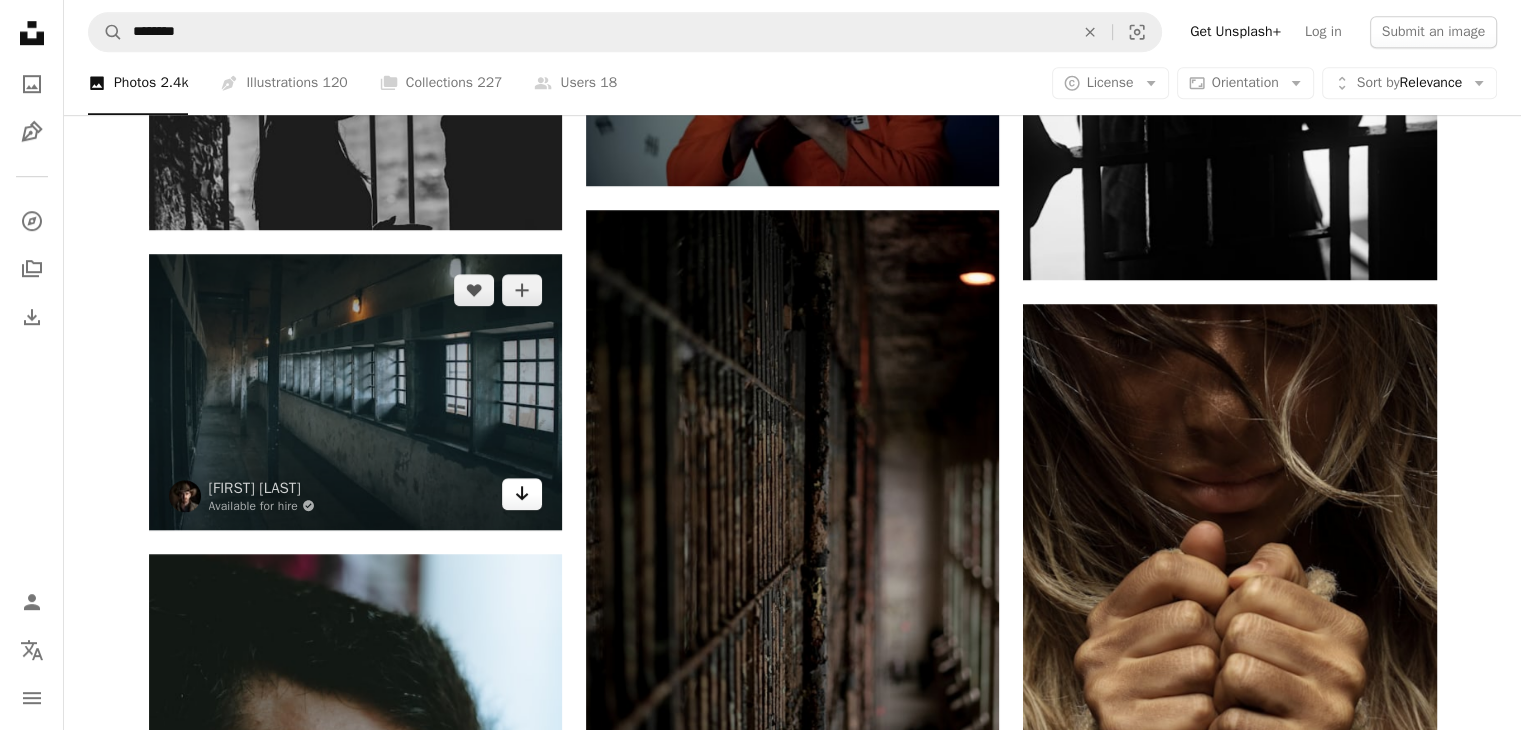 click on "Arrow pointing down" 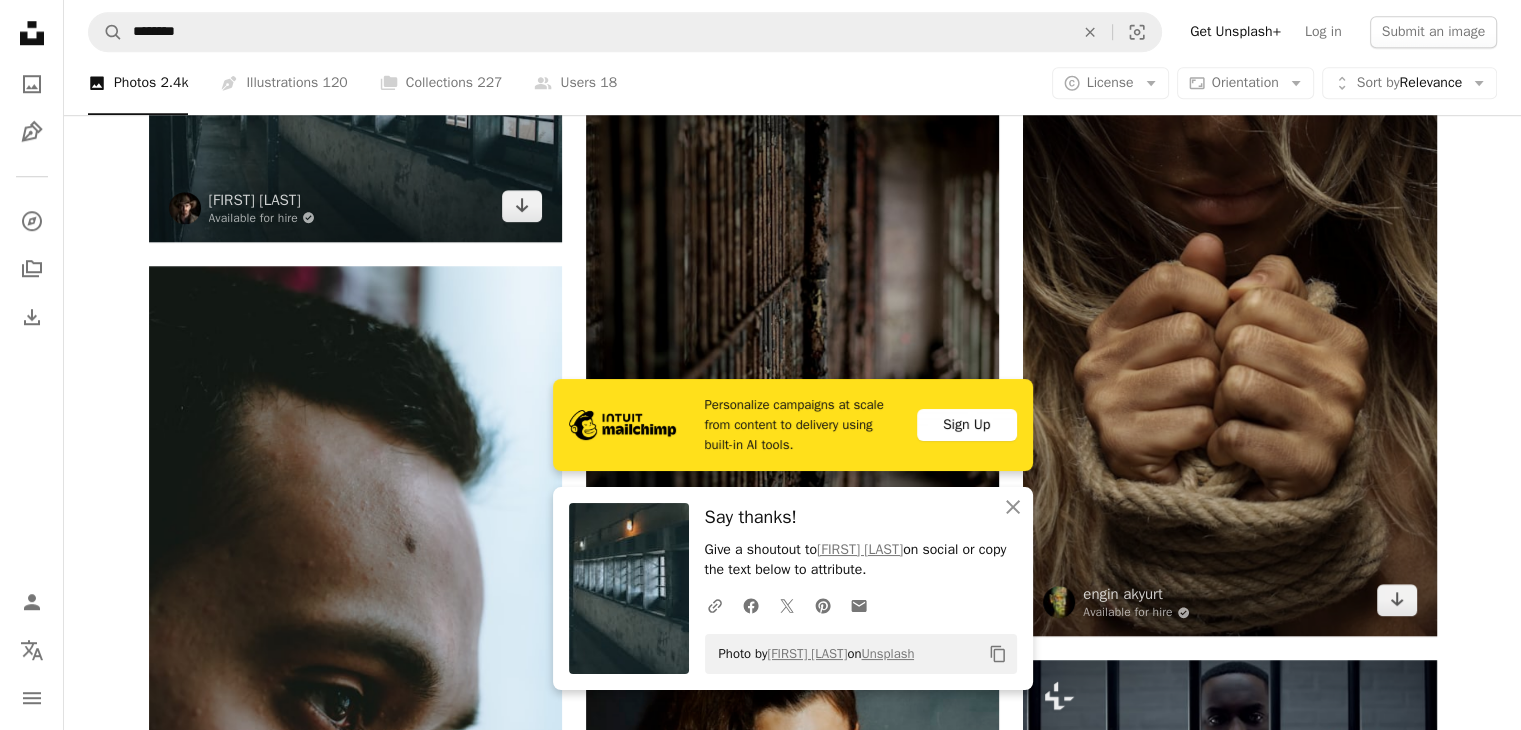 scroll, scrollTop: 1700, scrollLeft: 0, axis: vertical 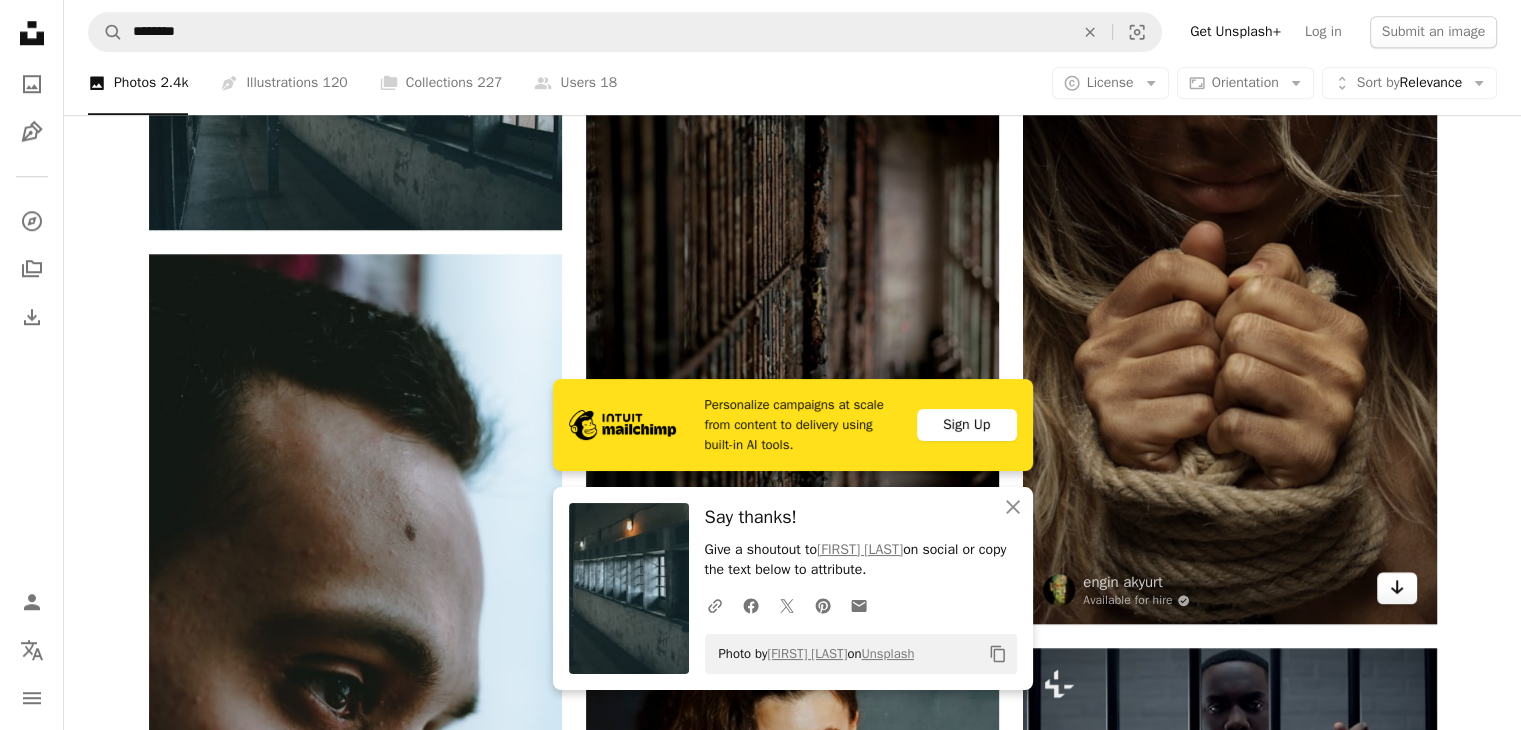 click on "Arrow pointing down" 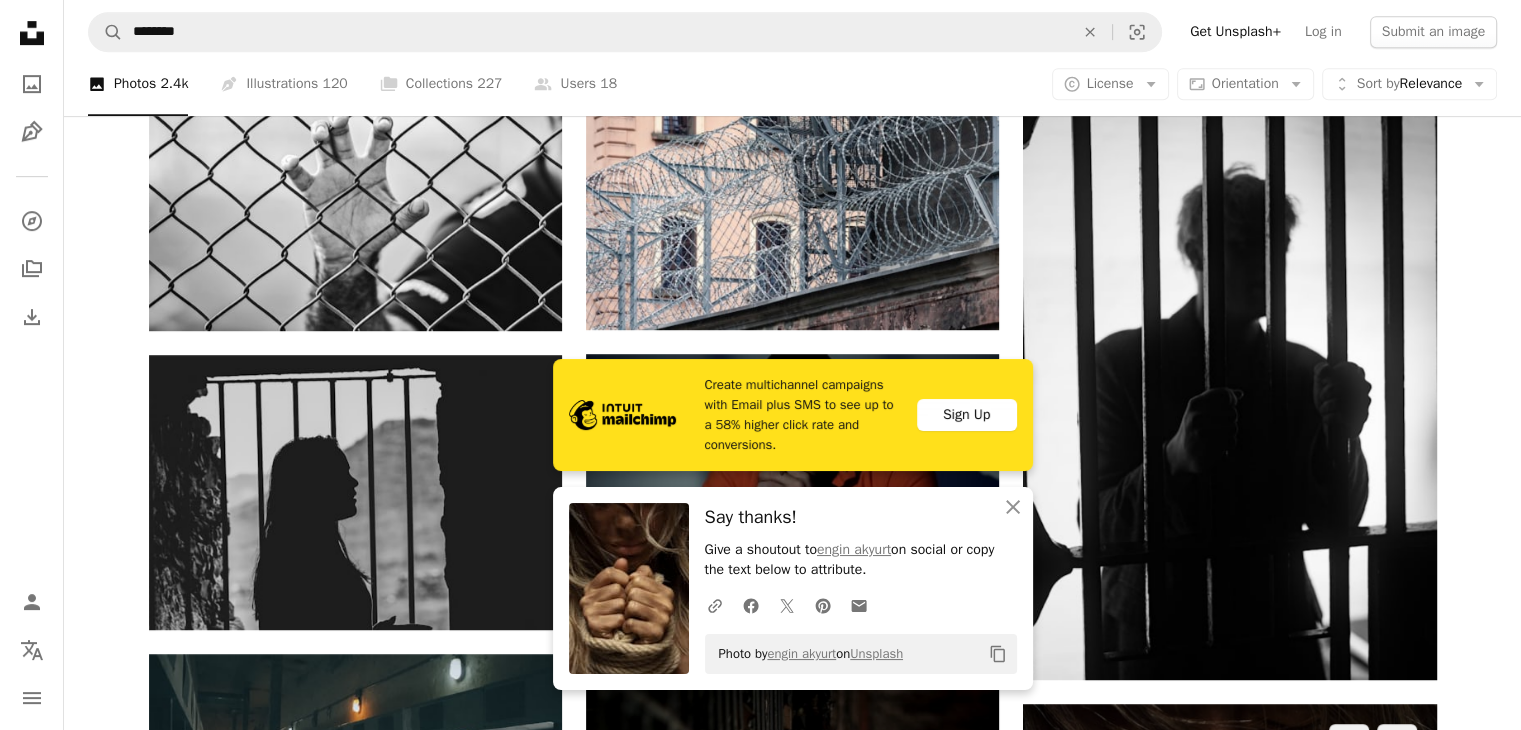 scroll, scrollTop: 1100, scrollLeft: 0, axis: vertical 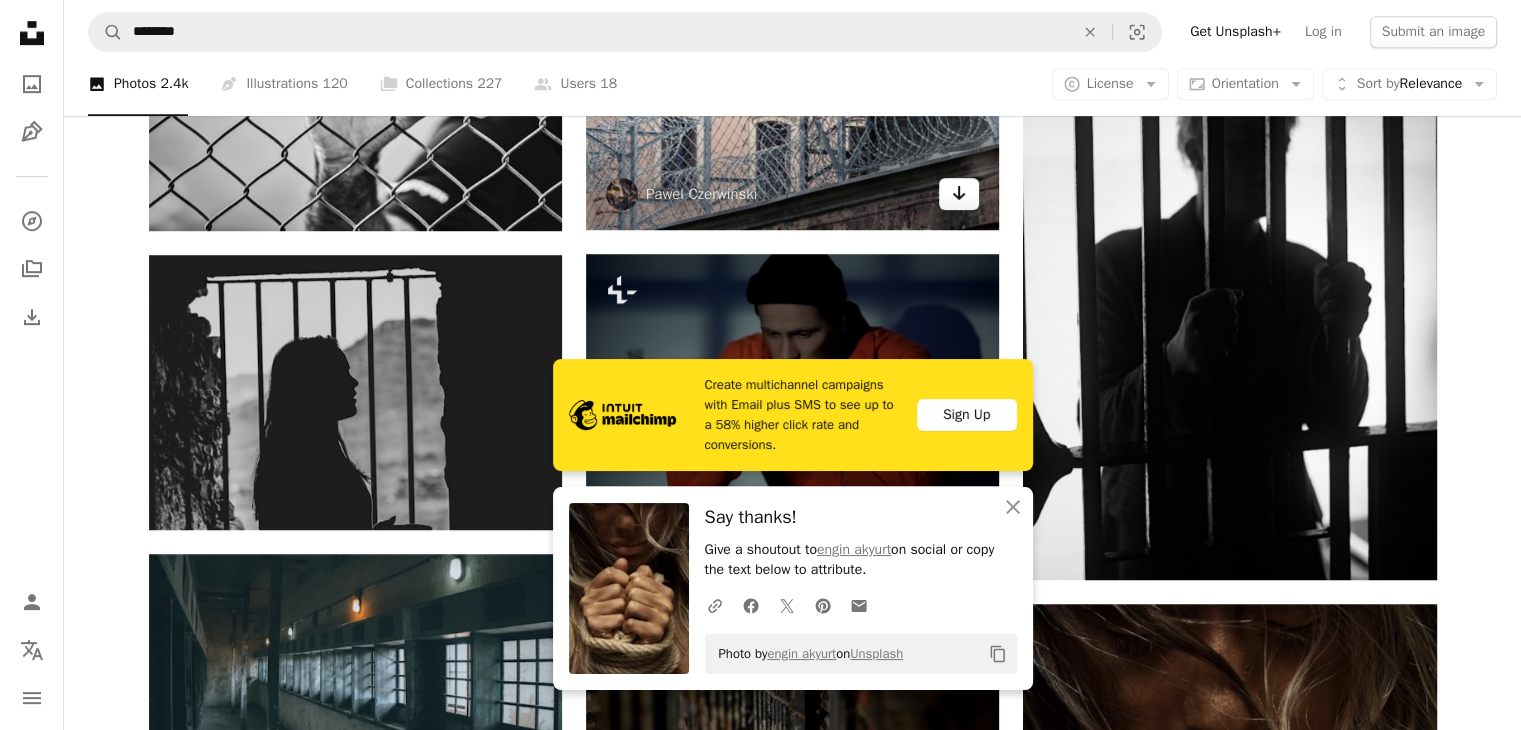 click on "Arrow pointing down" at bounding box center [959, 194] 